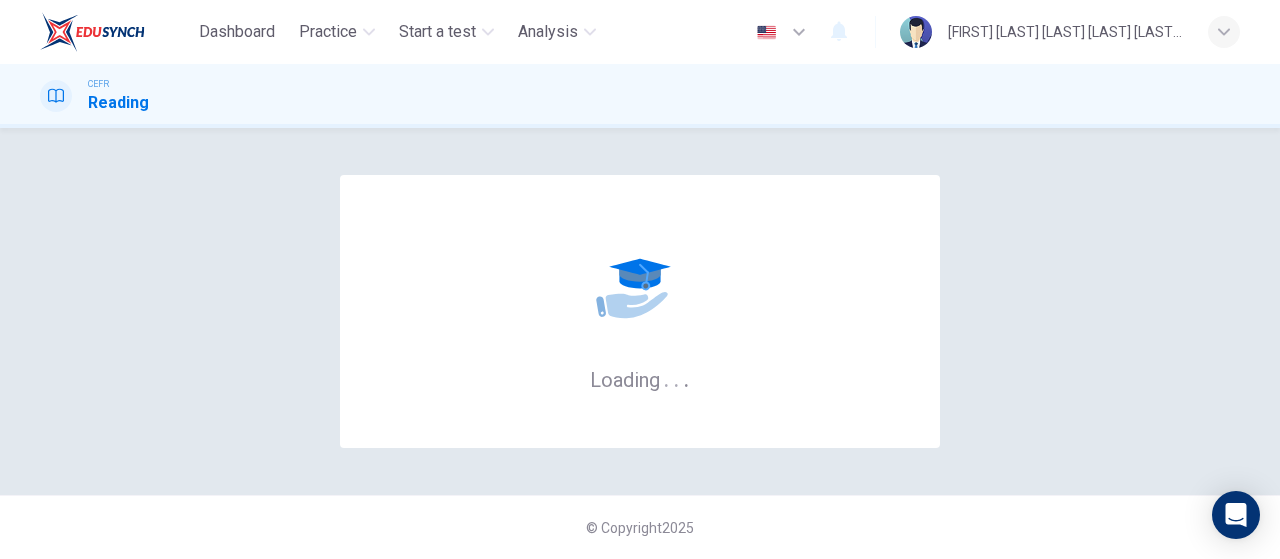 scroll, scrollTop: 0, scrollLeft: 0, axis: both 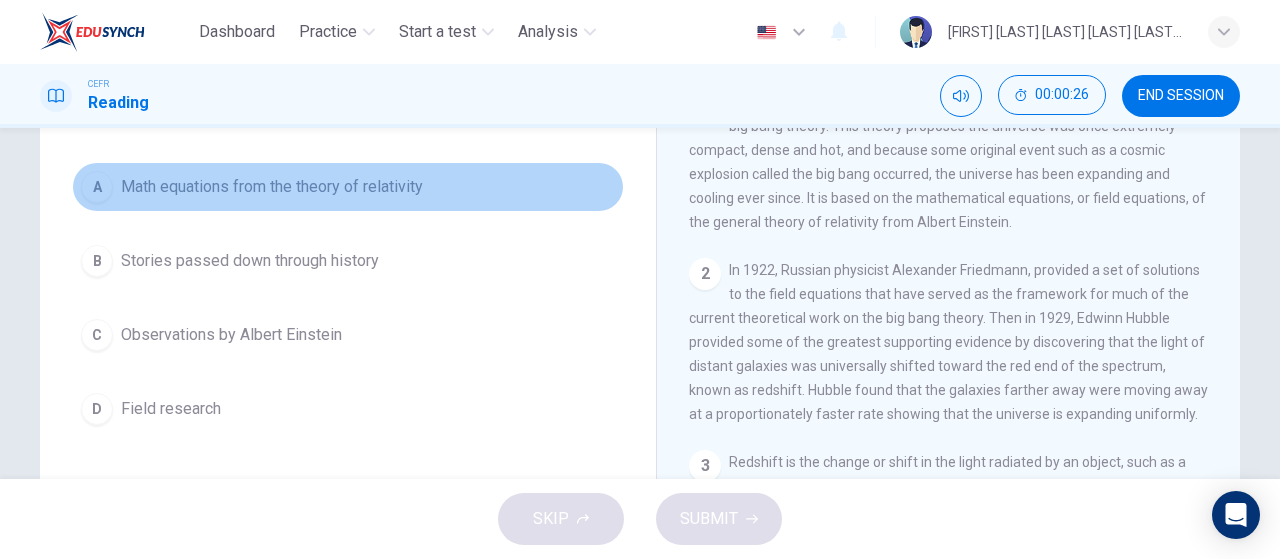 drag, startPoint x: 102, startPoint y: 195, endPoint x: 126, endPoint y: 209, distance: 27.784887 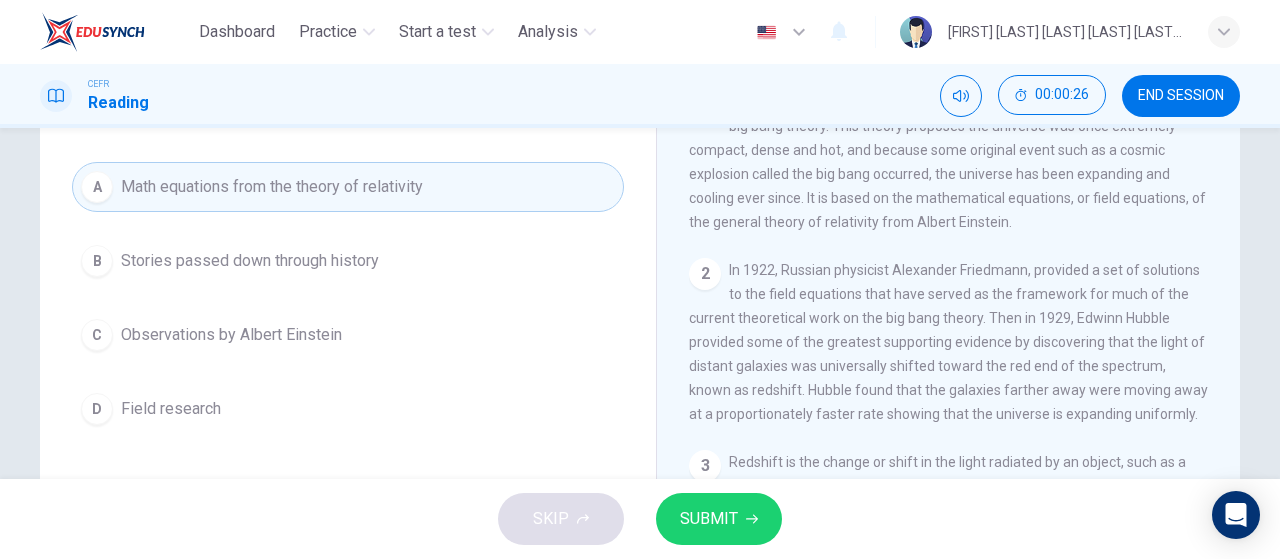 click at bounding box center [752, 519] 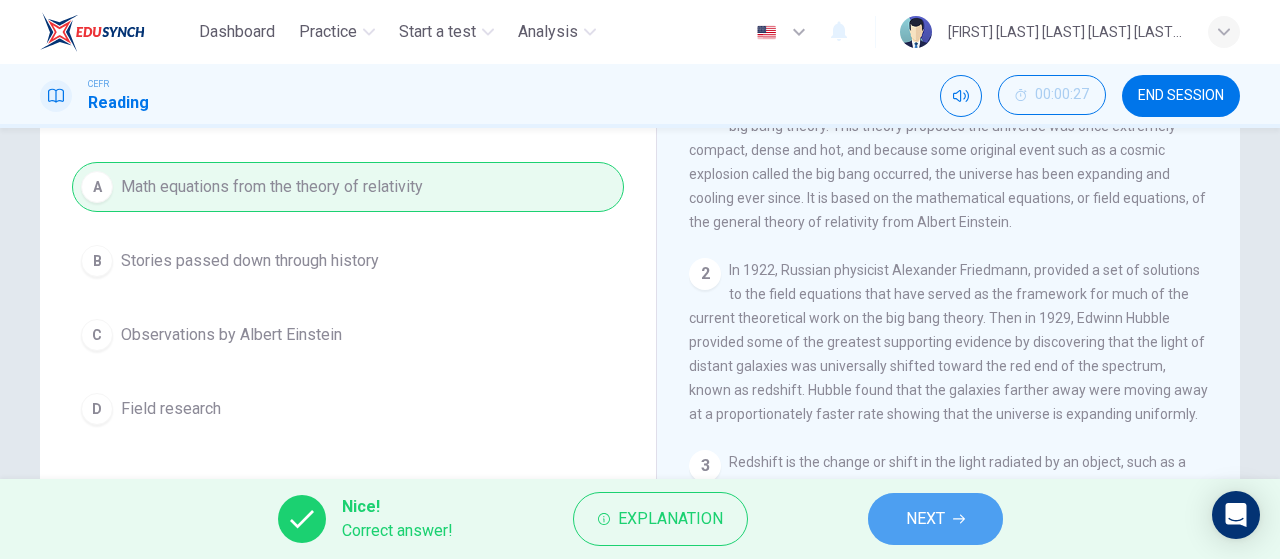 click on "NEXT" at bounding box center (925, 519) 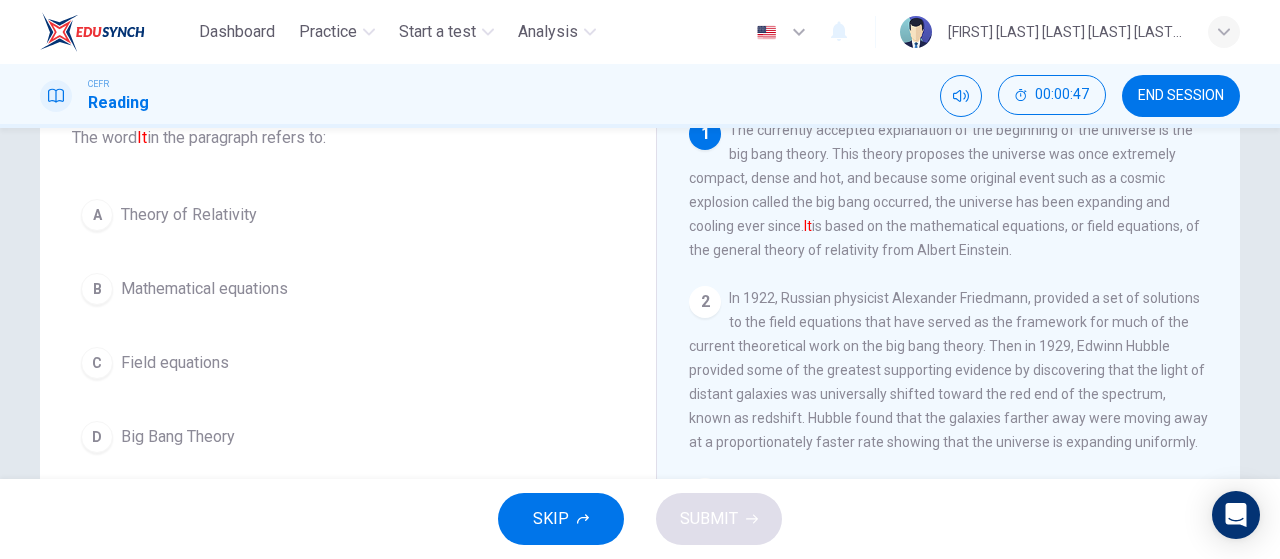 scroll, scrollTop: 166, scrollLeft: 0, axis: vertical 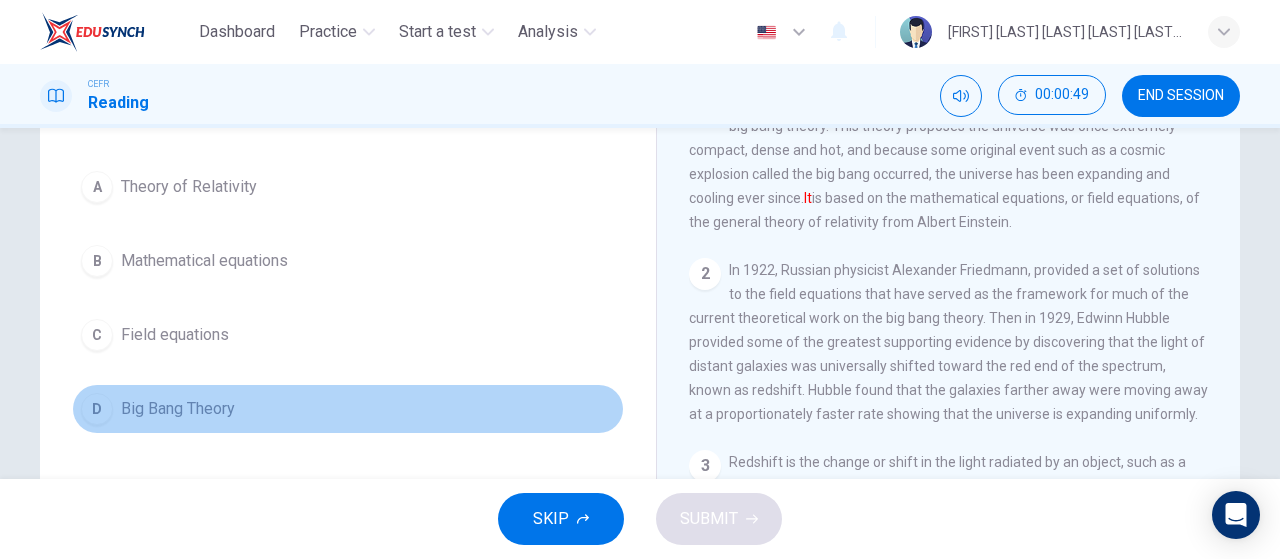 click on "D" at bounding box center (97, 187) 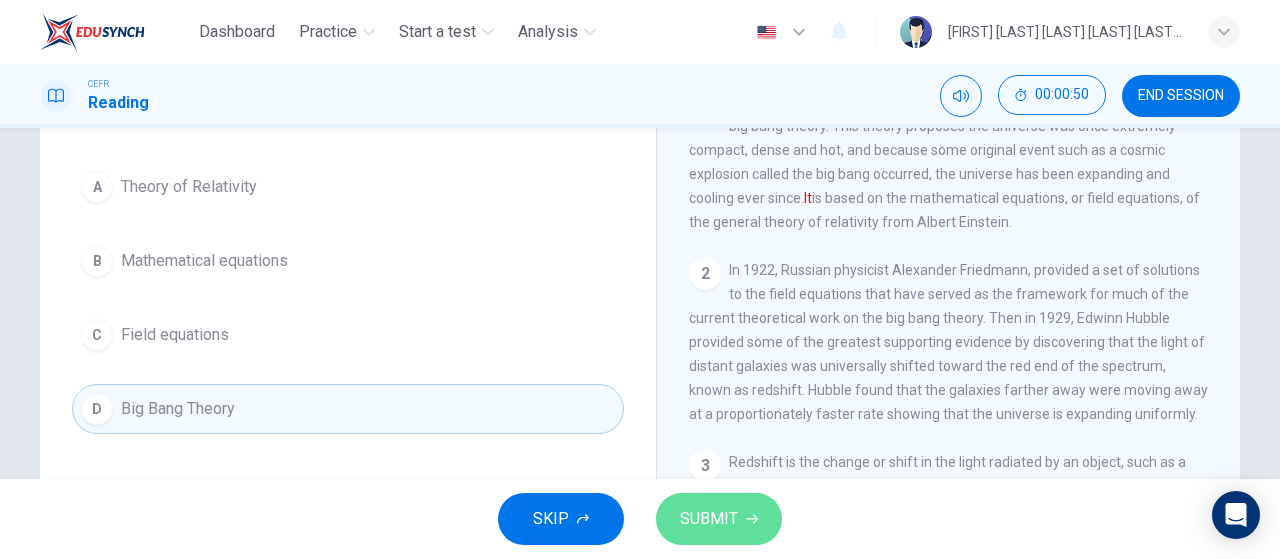 click on "SUBMIT" at bounding box center (709, 519) 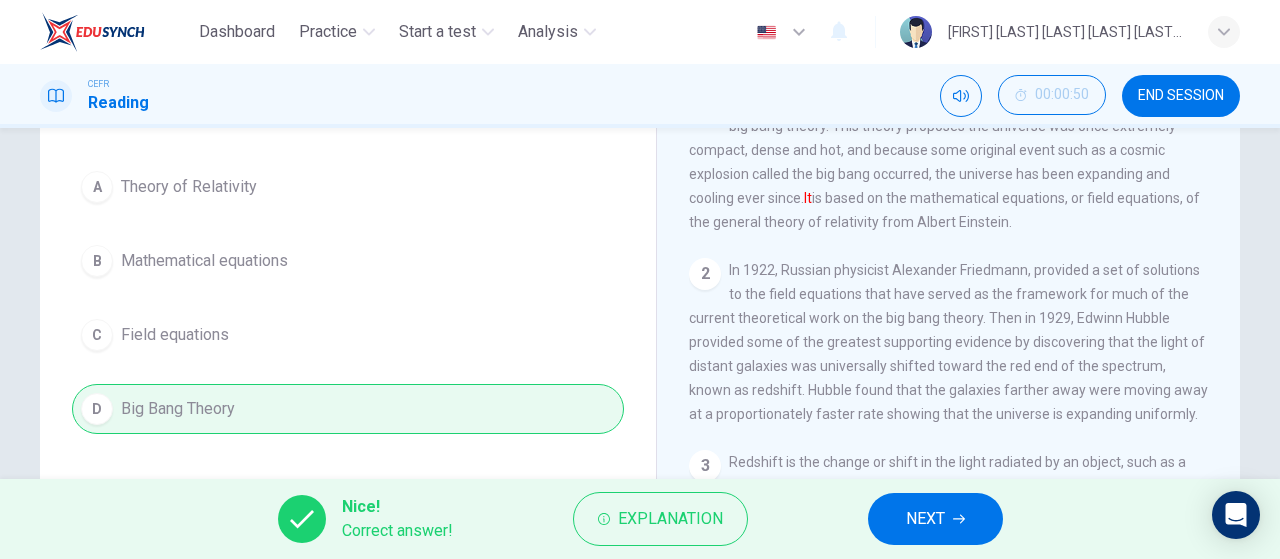 click on "NEXT" at bounding box center (925, 519) 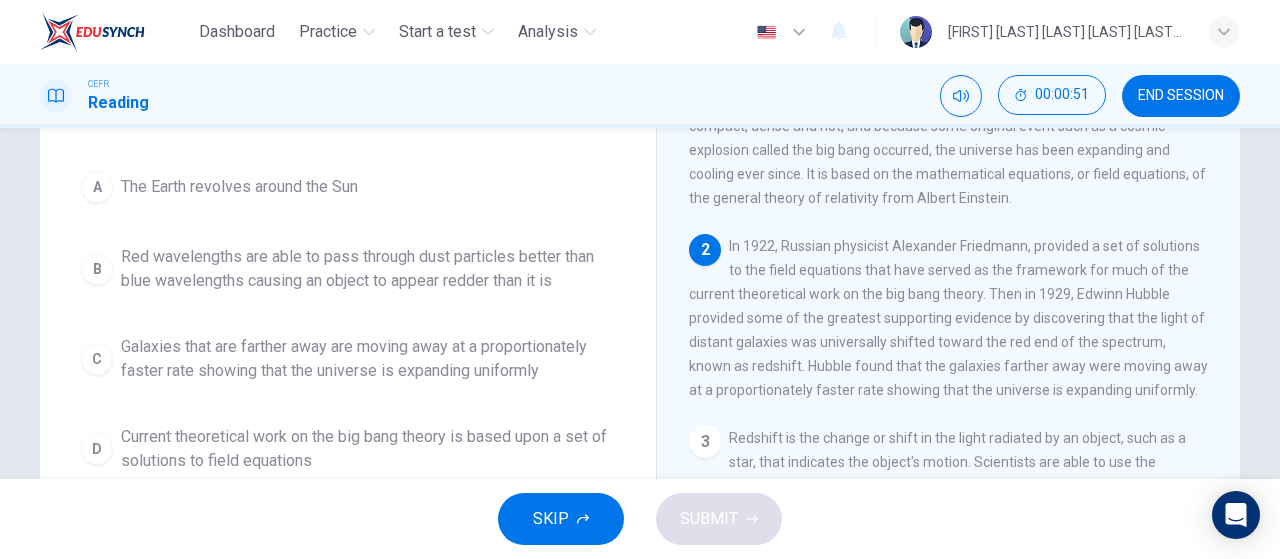 scroll, scrollTop: 24, scrollLeft: 0, axis: vertical 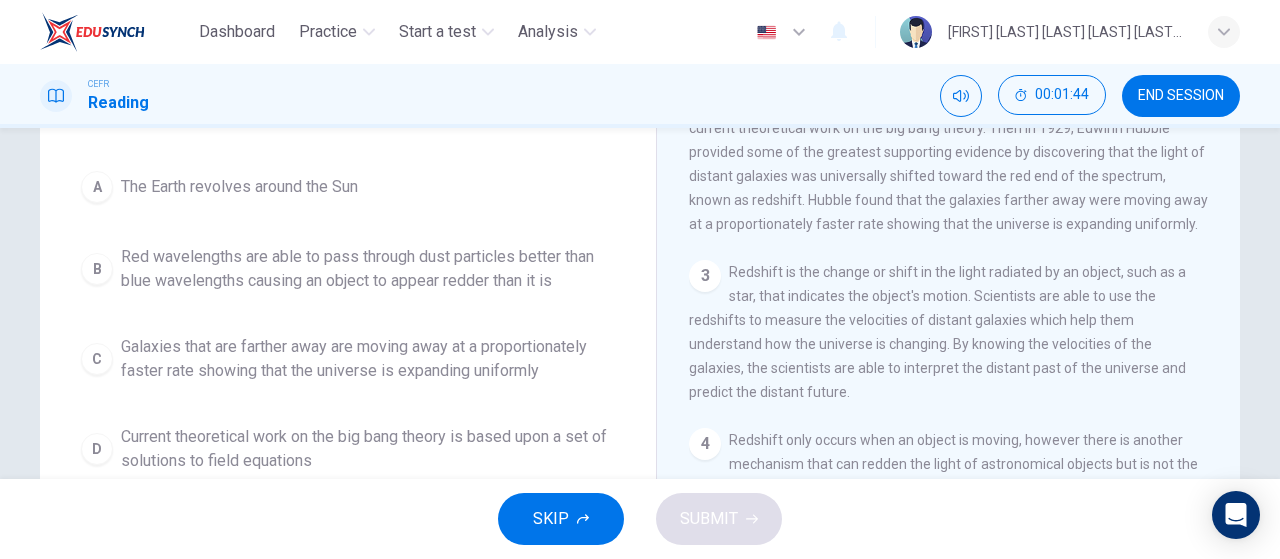 click on "C" at bounding box center (97, 187) 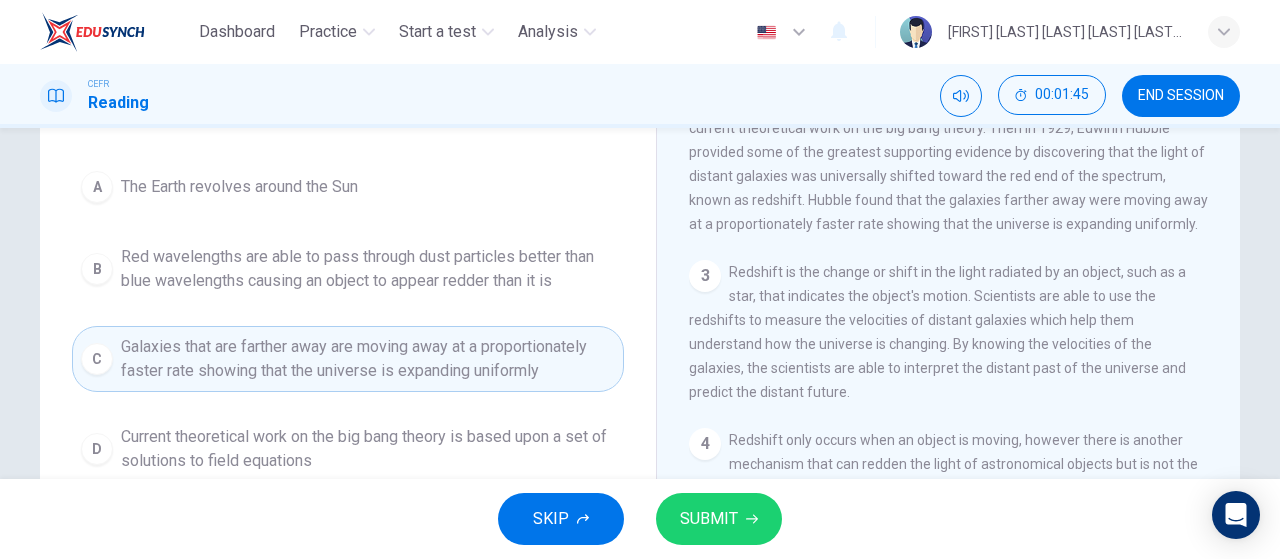 click on "SUBMIT" at bounding box center (709, 519) 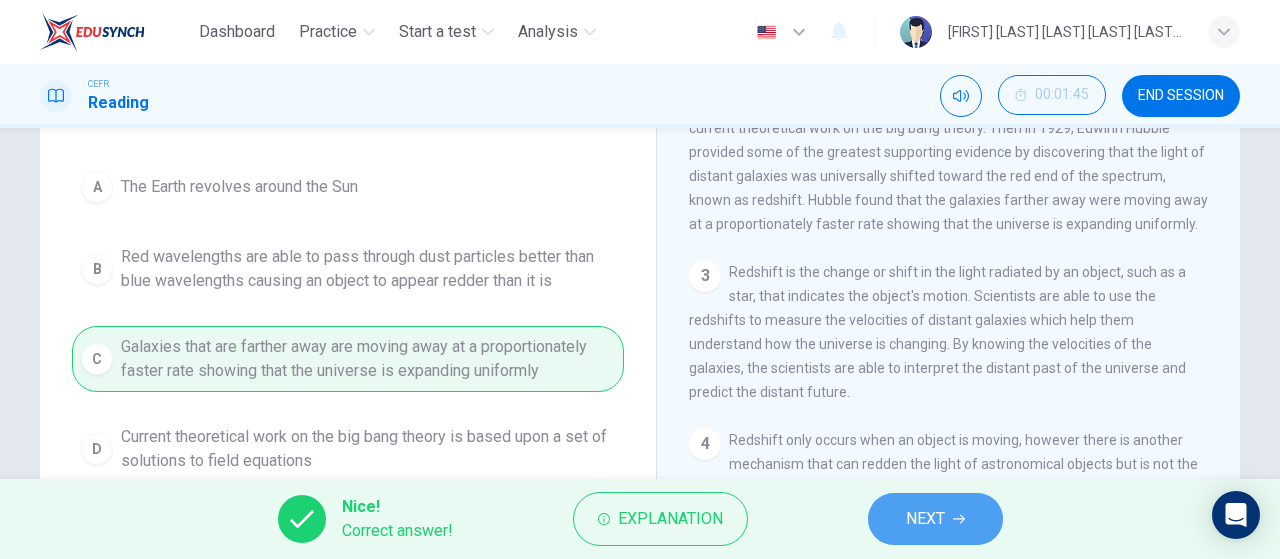 click on "NEXT" at bounding box center [925, 519] 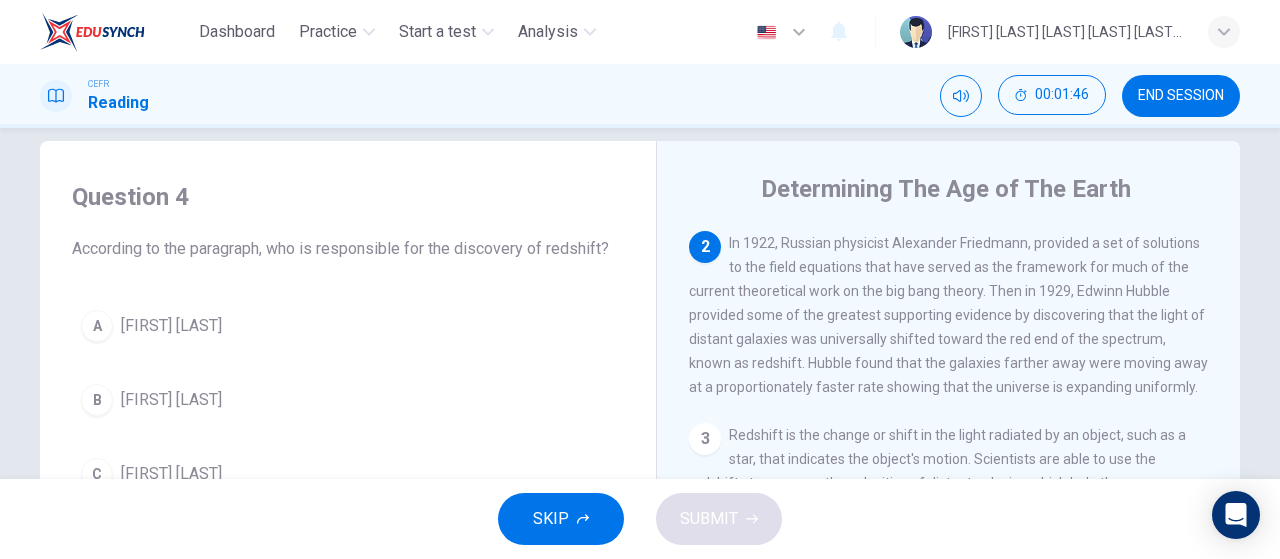 scroll, scrollTop: 0, scrollLeft: 0, axis: both 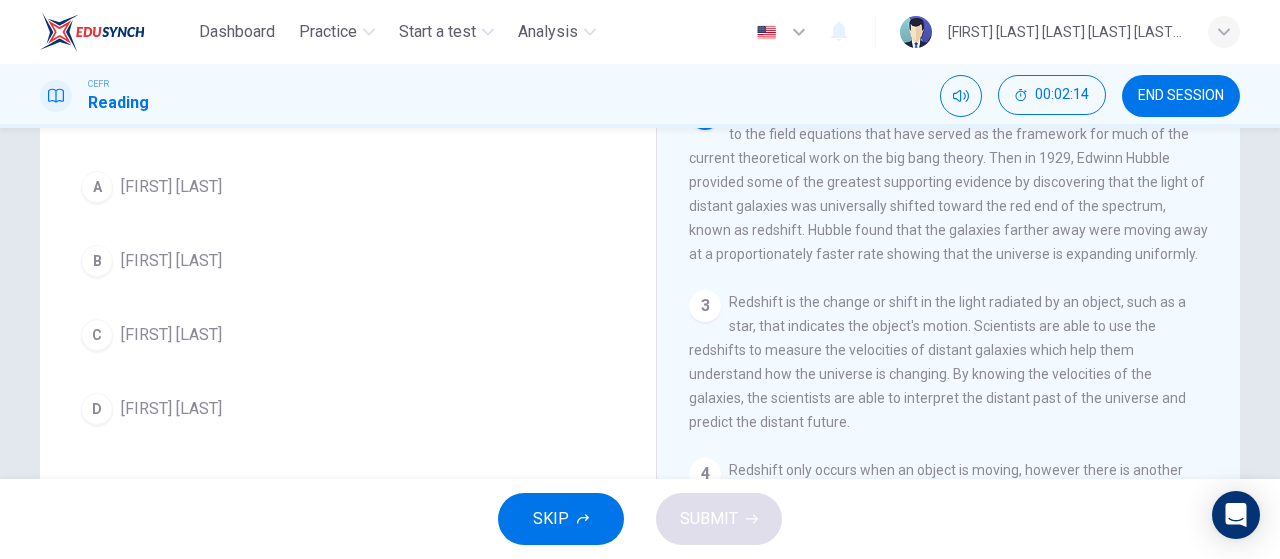 click on "B" at bounding box center (97, 187) 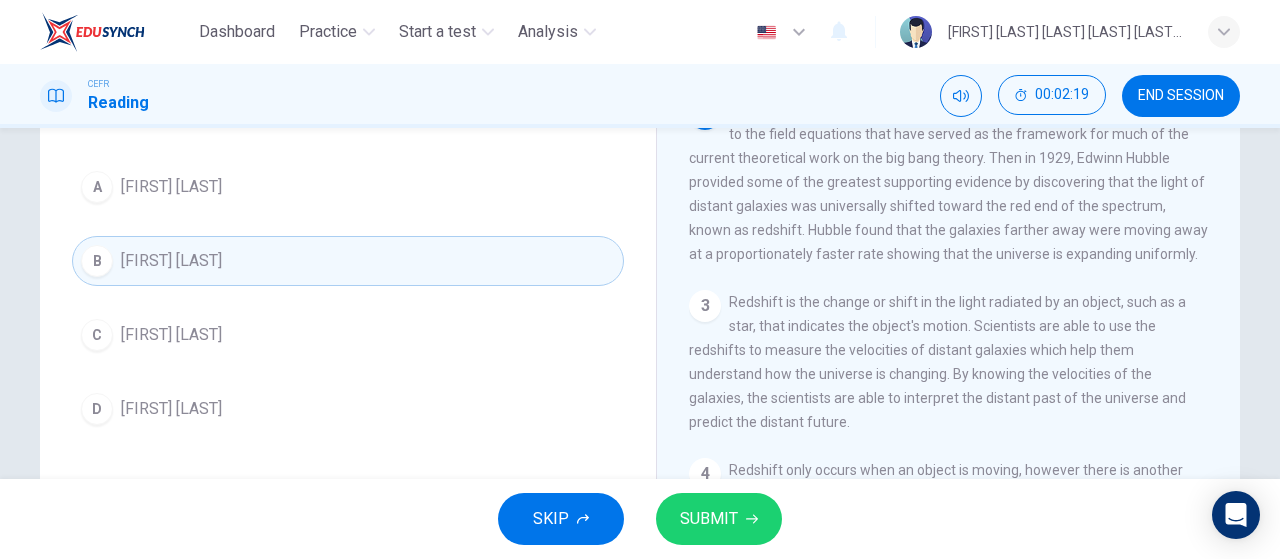 click on "SUBMIT" at bounding box center [709, 519] 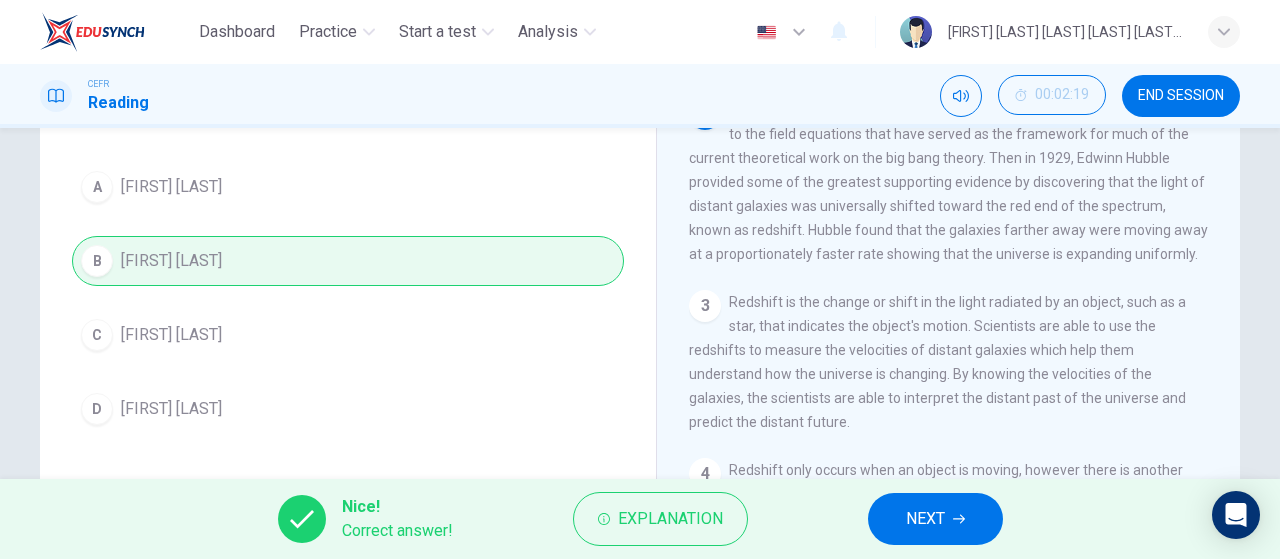 click on "NEXT" at bounding box center [935, 519] 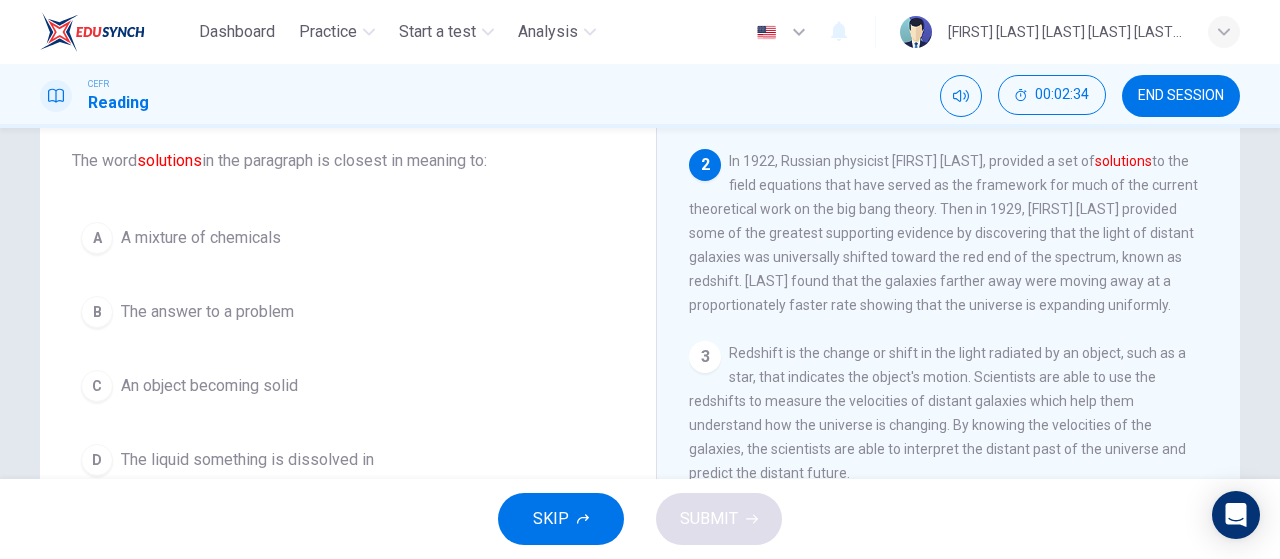 scroll, scrollTop: 166, scrollLeft: 0, axis: vertical 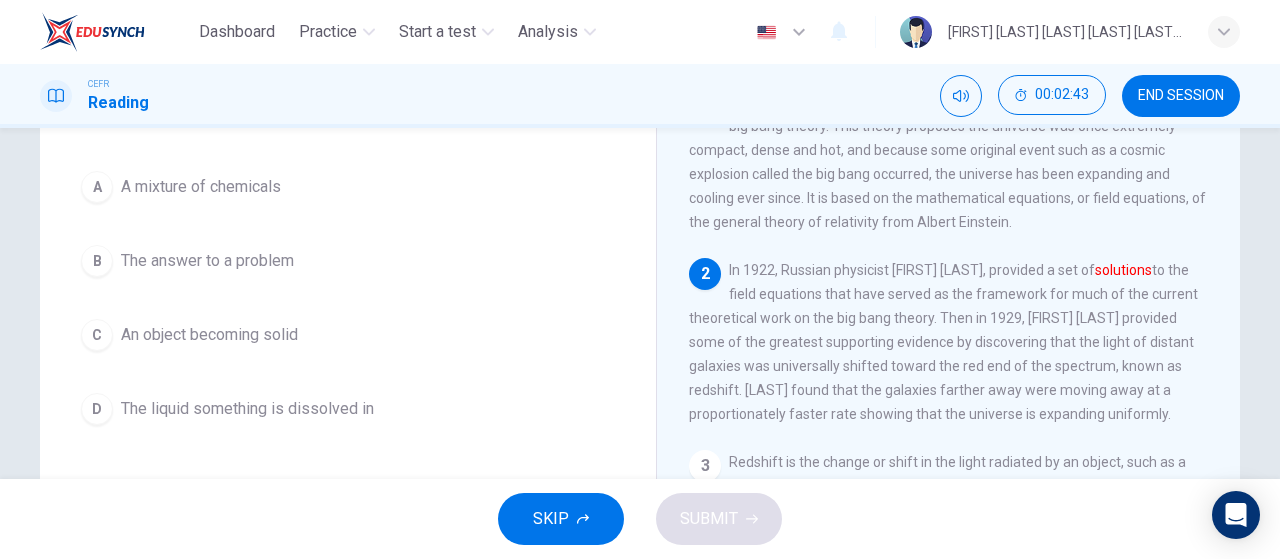 click on "B" at bounding box center [97, 187] 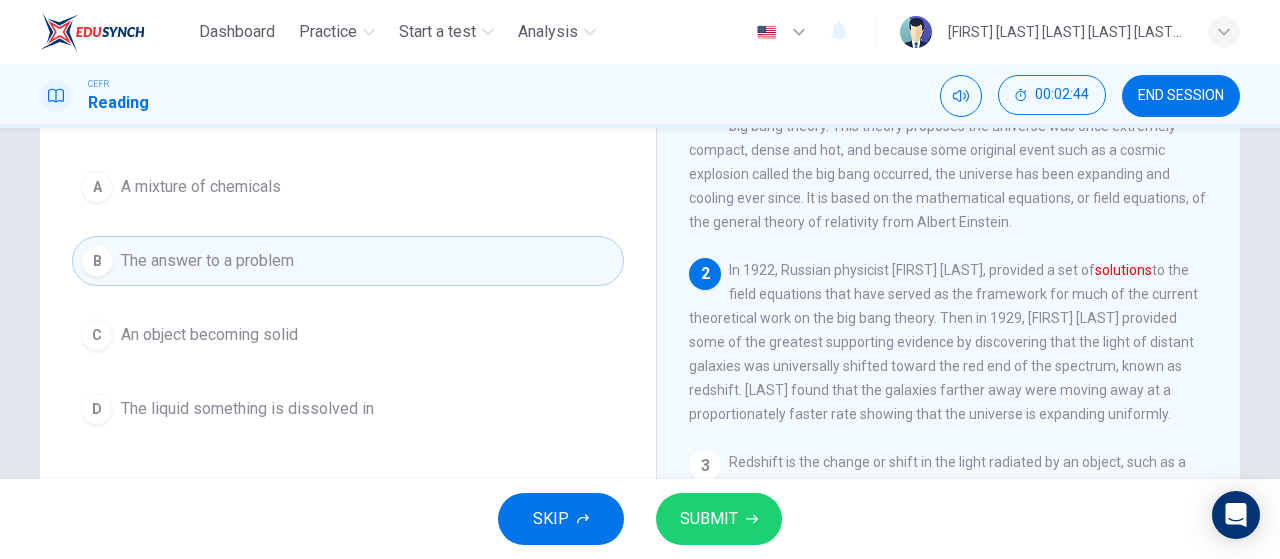click on "SUBMIT" at bounding box center (709, 519) 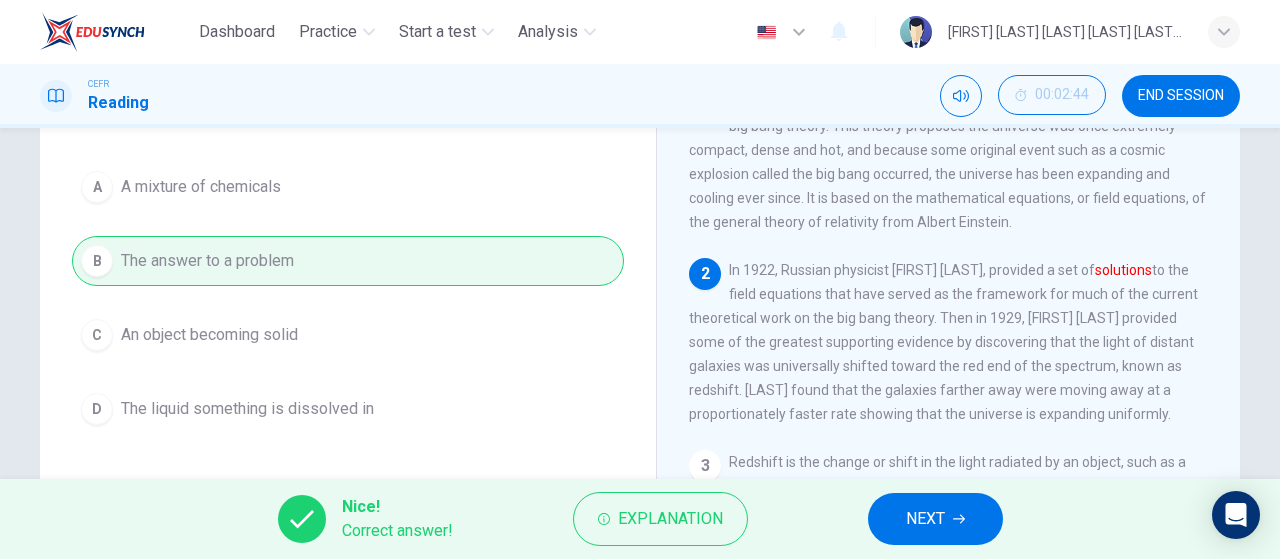 click on "NEXT" at bounding box center (925, 519) 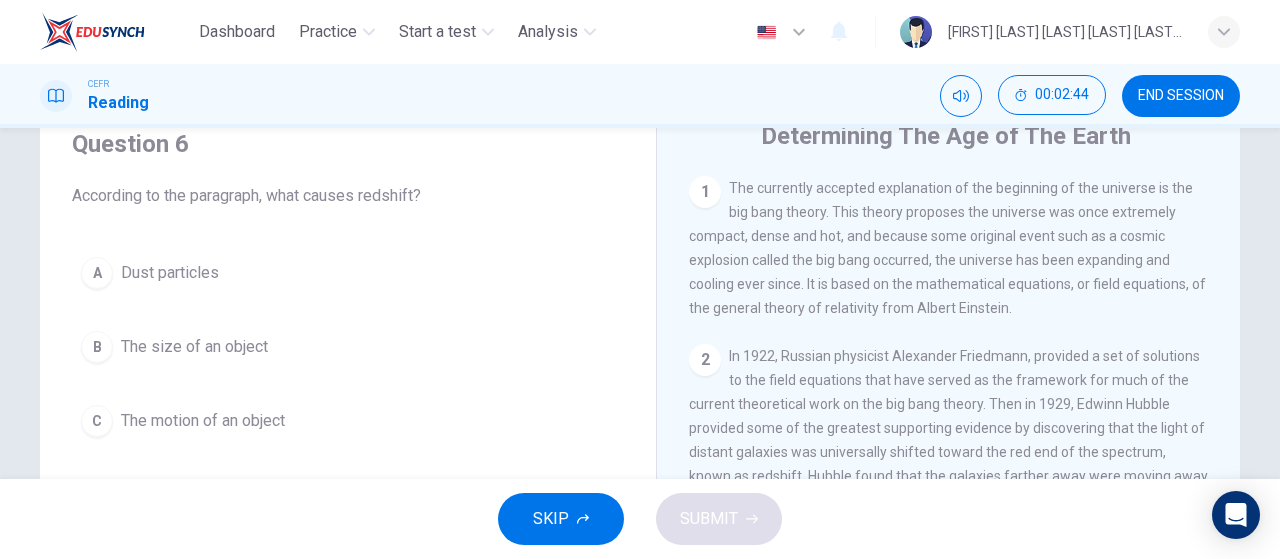 scroll, scrollTop: 0, scrollLeft: 0, axis: both 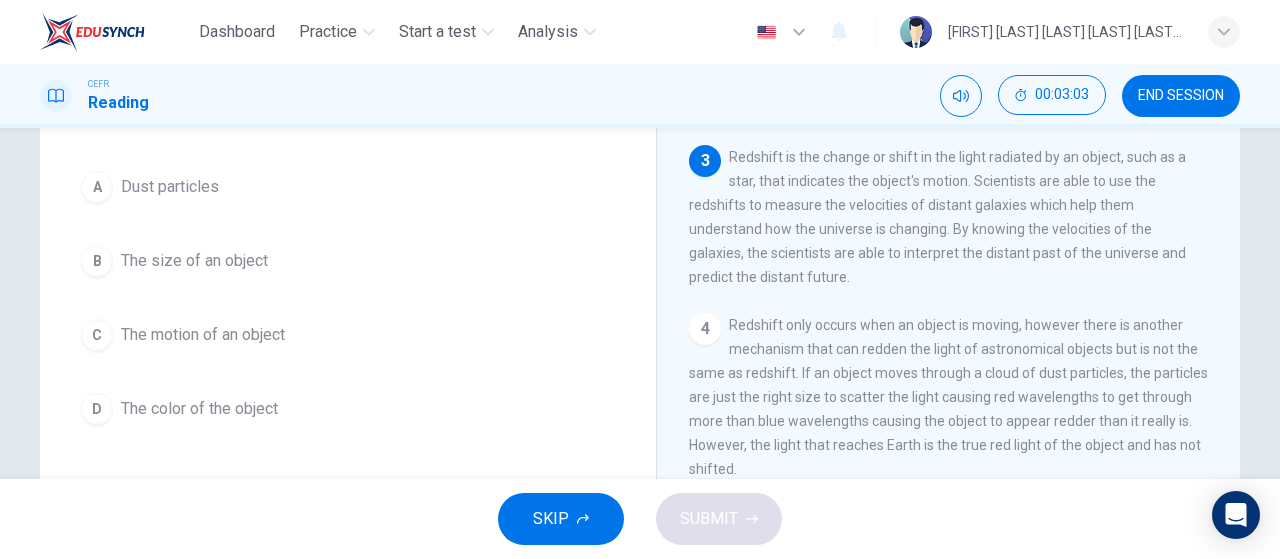 click on "C The motion of an object" at bounding box center (348, 335) 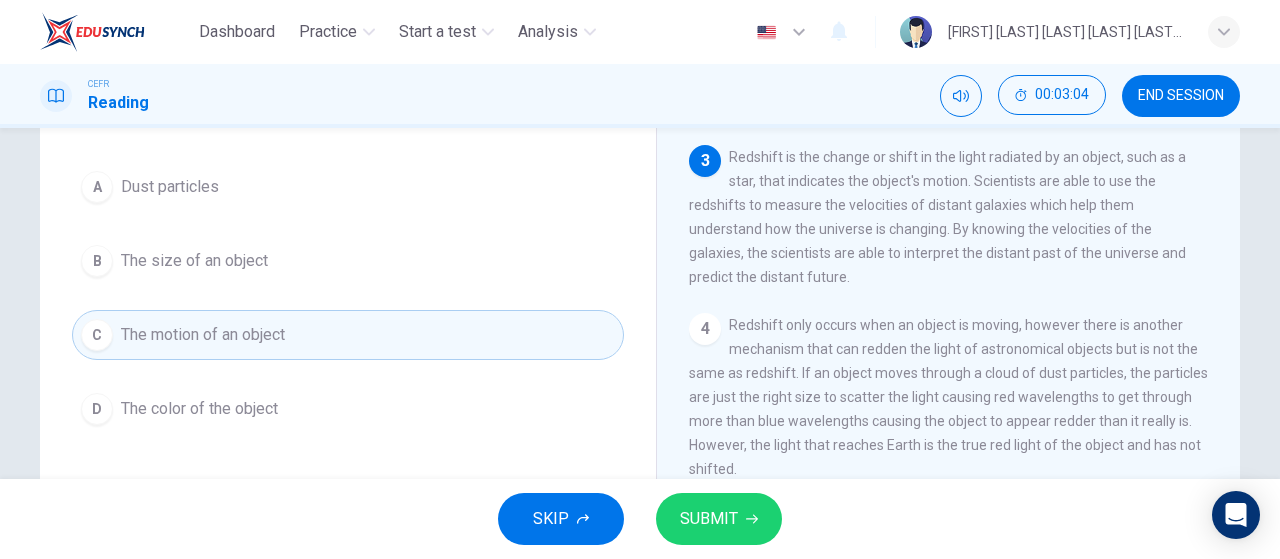 click on "SUBMIT" at bounding box center [709, 519] 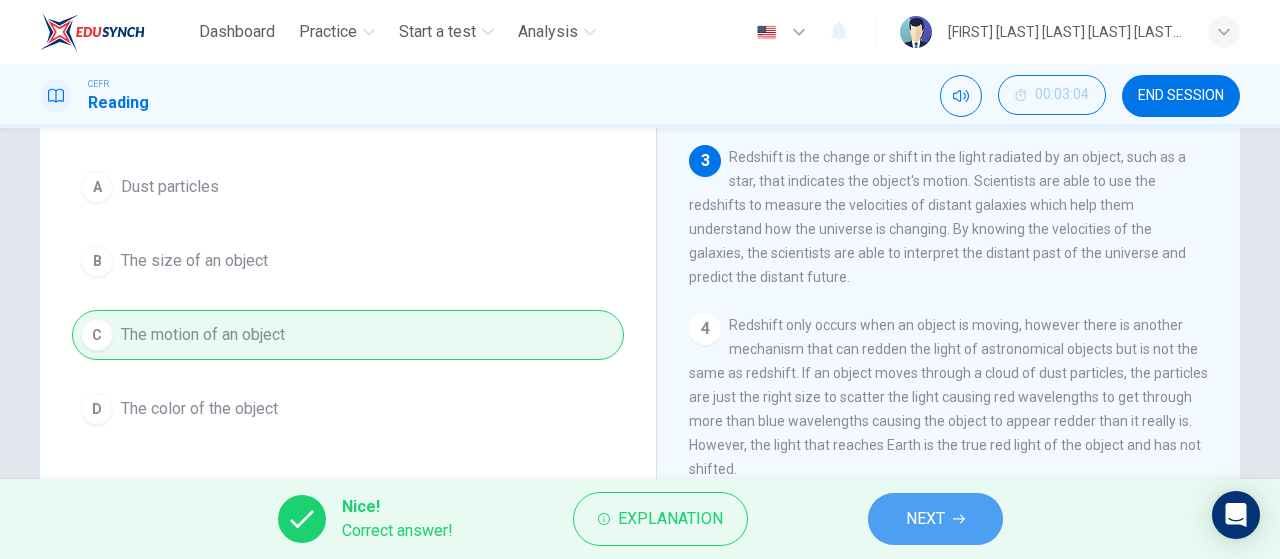click on "NEXT" at bounding box center (925, 519) 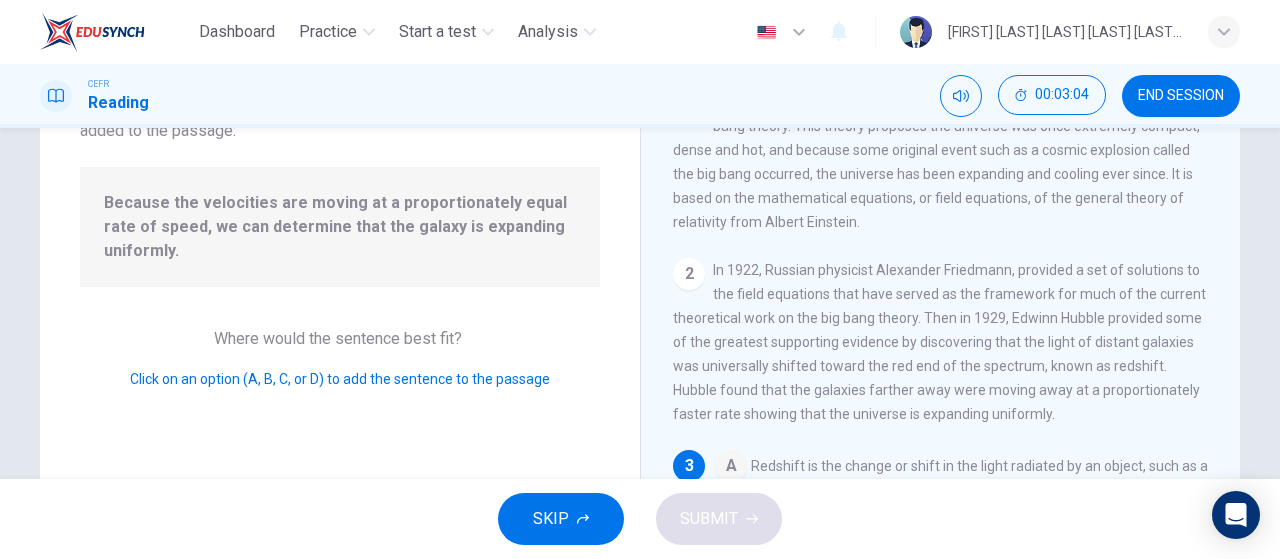 scroll, scrollTop: 161, scrollLeft: 0, axis: vertical 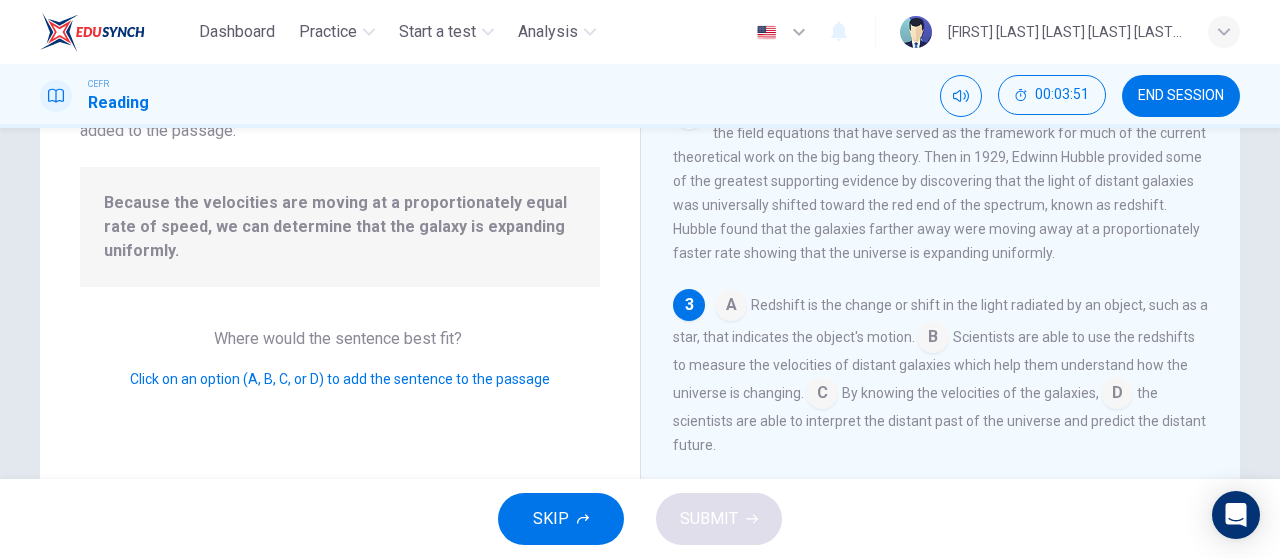 click at bounding box center [731, 307] 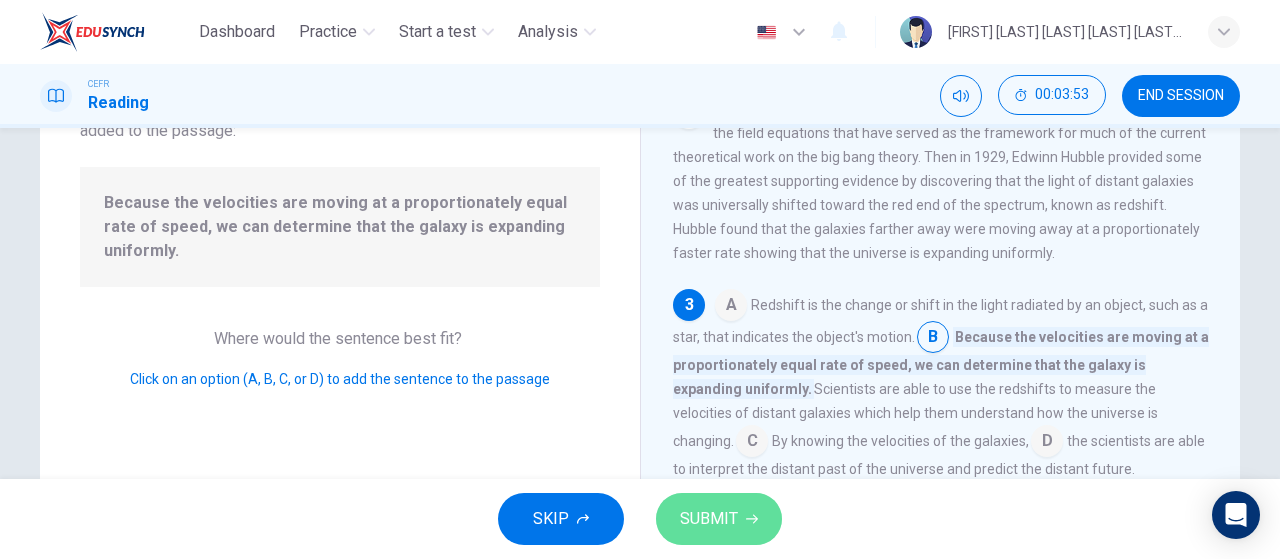 click at bounding box center [752, 519] 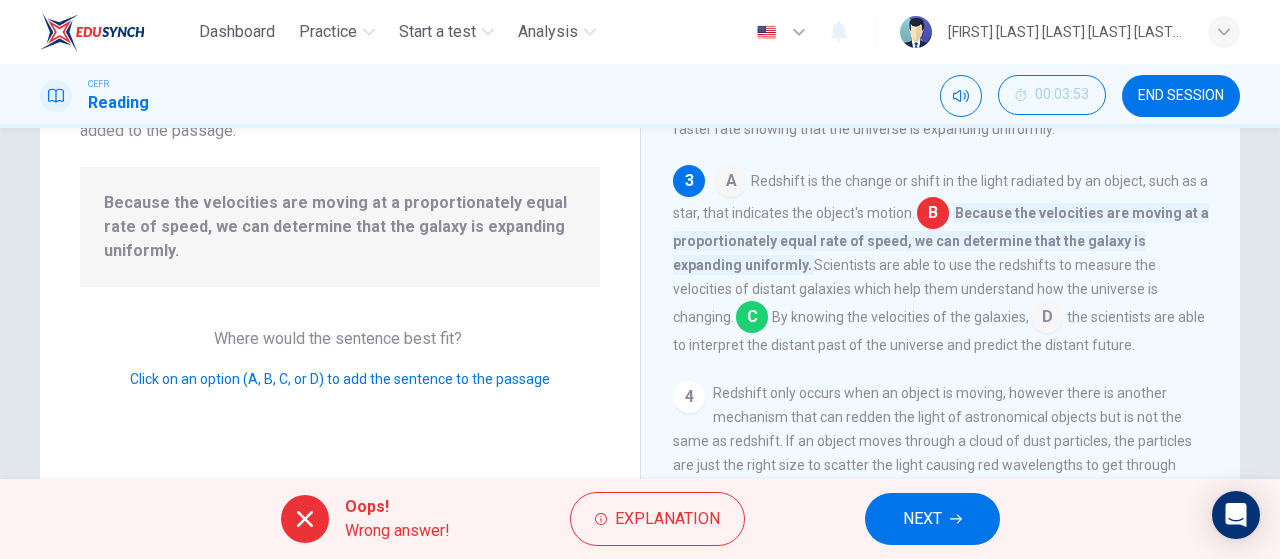 scroll, scrollTop: 328, scrollLeft: 0, axis: vertical 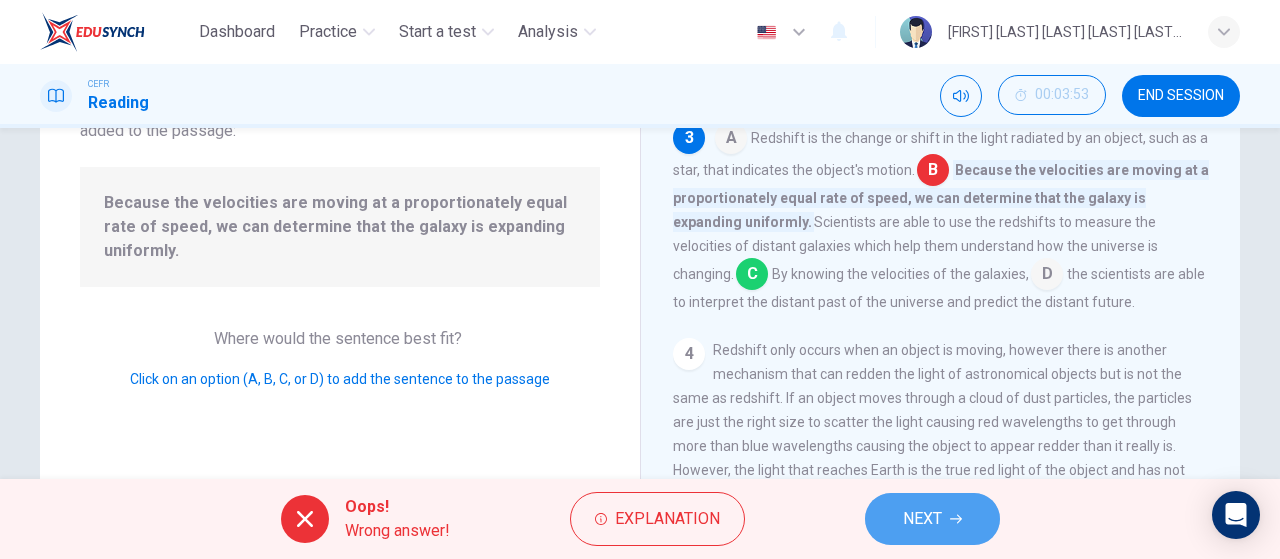 click on "NEXT" at bounding box center [922, 519] 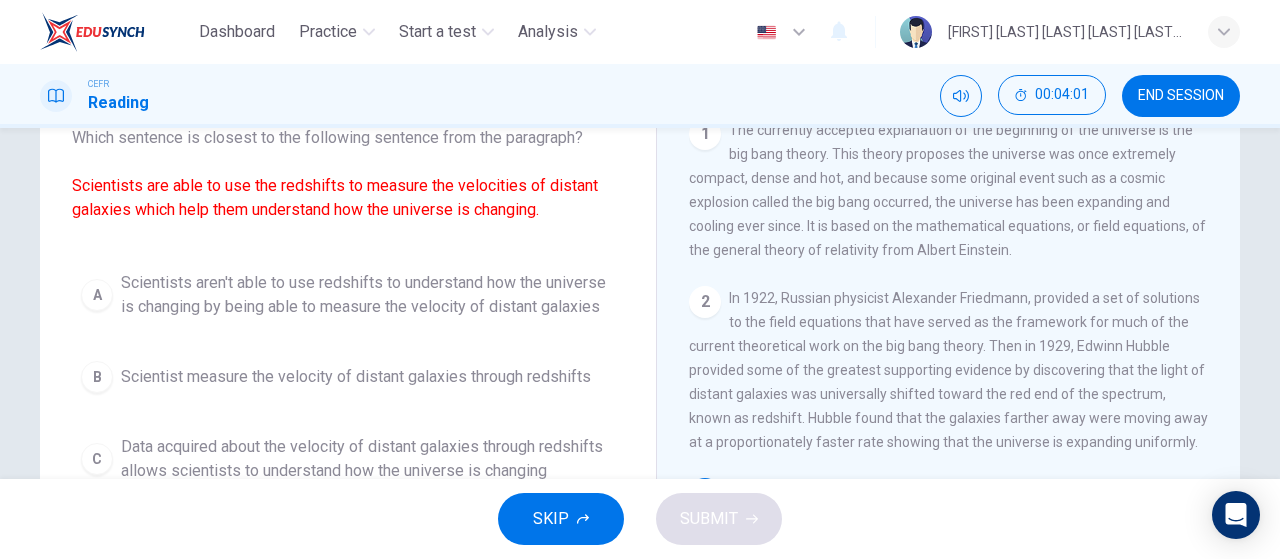scroll, scrollTop: 166, scrollLeft: 0, axis: vertical 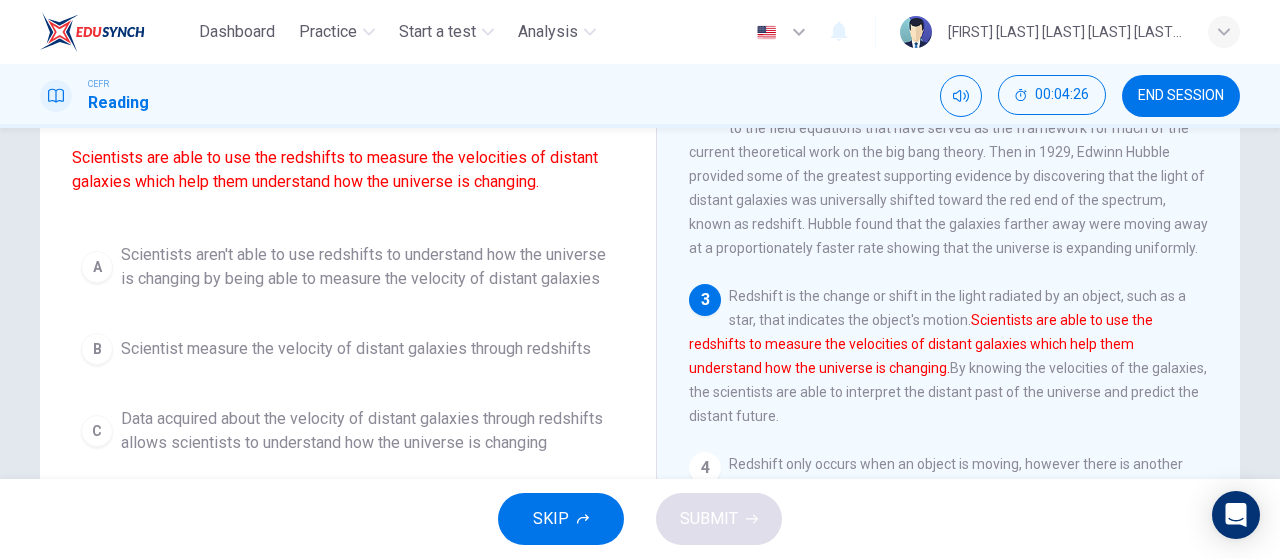 drag, startPoint x: 99, startPoint y: 423, endPoint x: 185, endPoint y: 439, distance: 87.47571 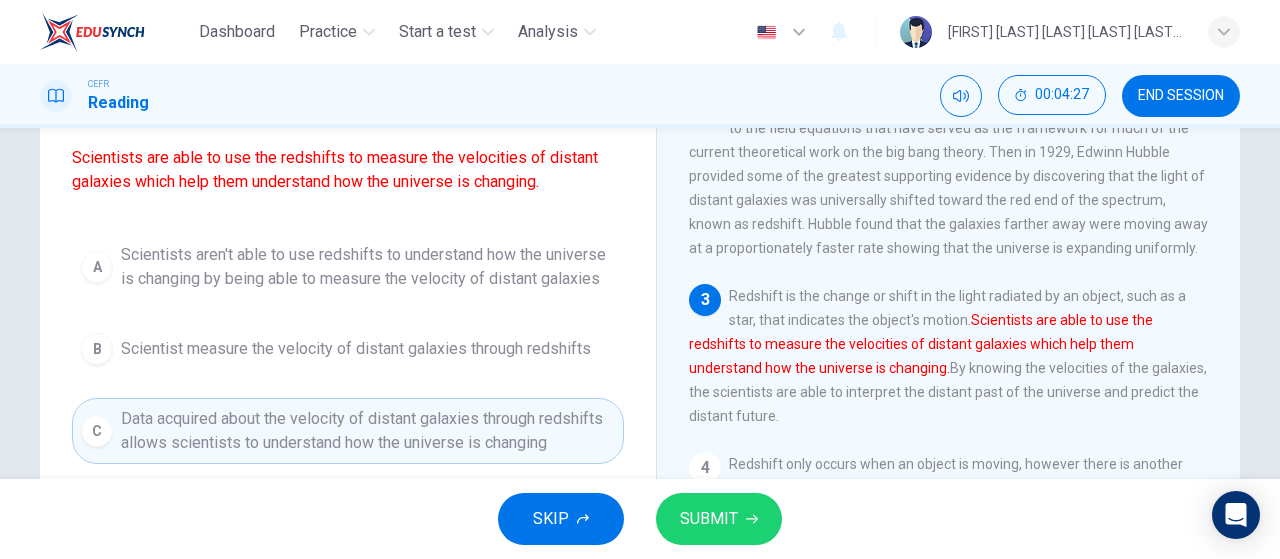 click on "SUBMIT" at bounding box center (709, 519) 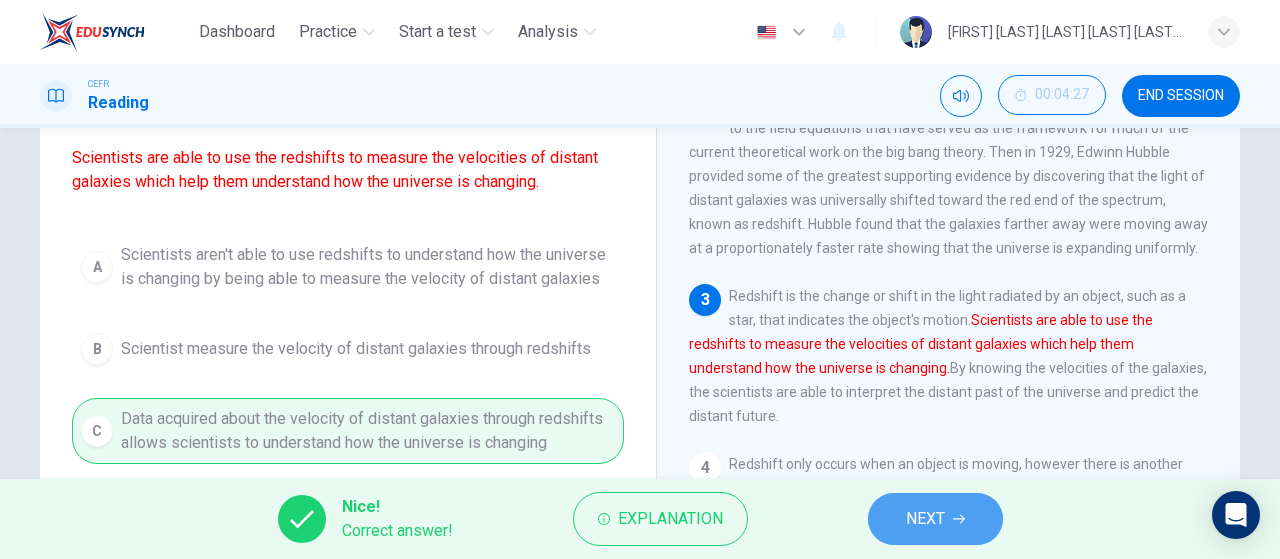 click on "NEXT" at bounding box center (935, 519) 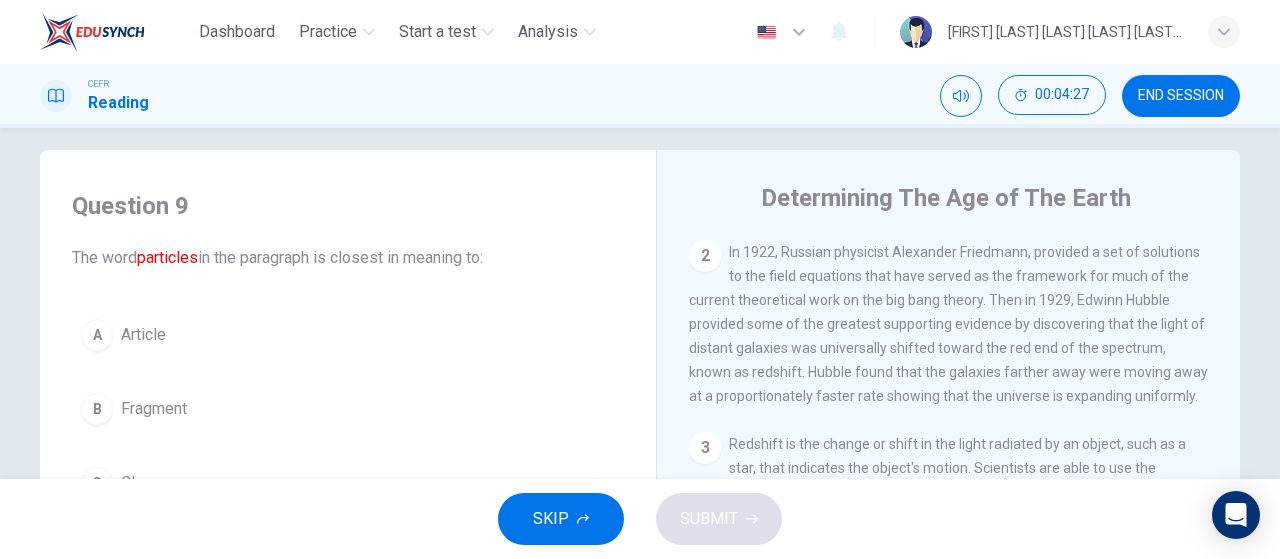 scroll, scrollTop: 0, scrollLeft: 0, axis: both 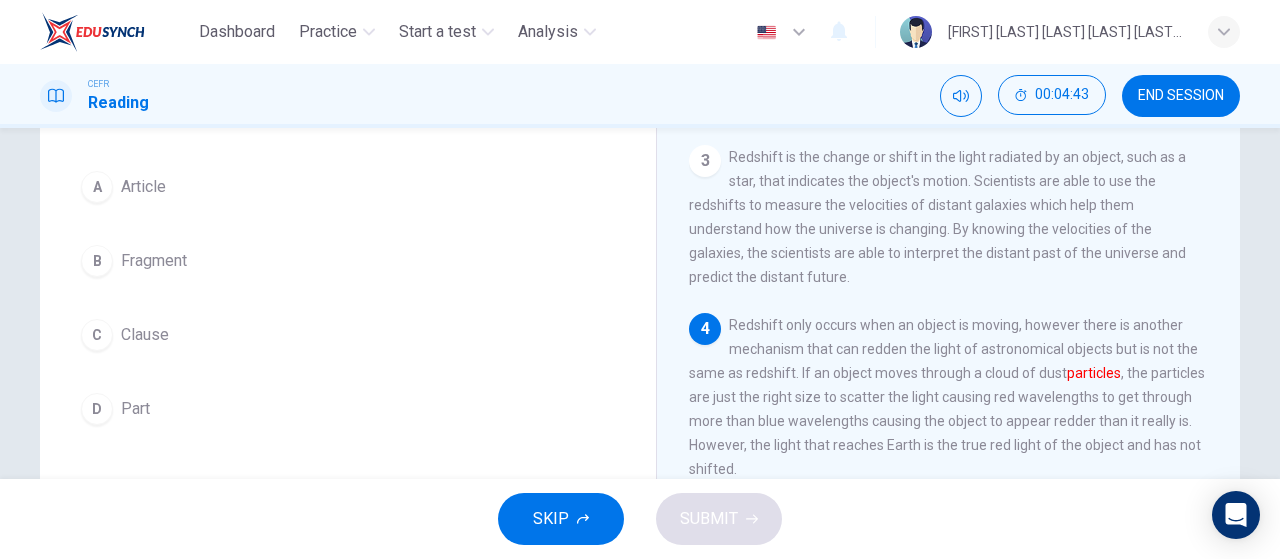 click on "B" at bounding box center (97, 187) 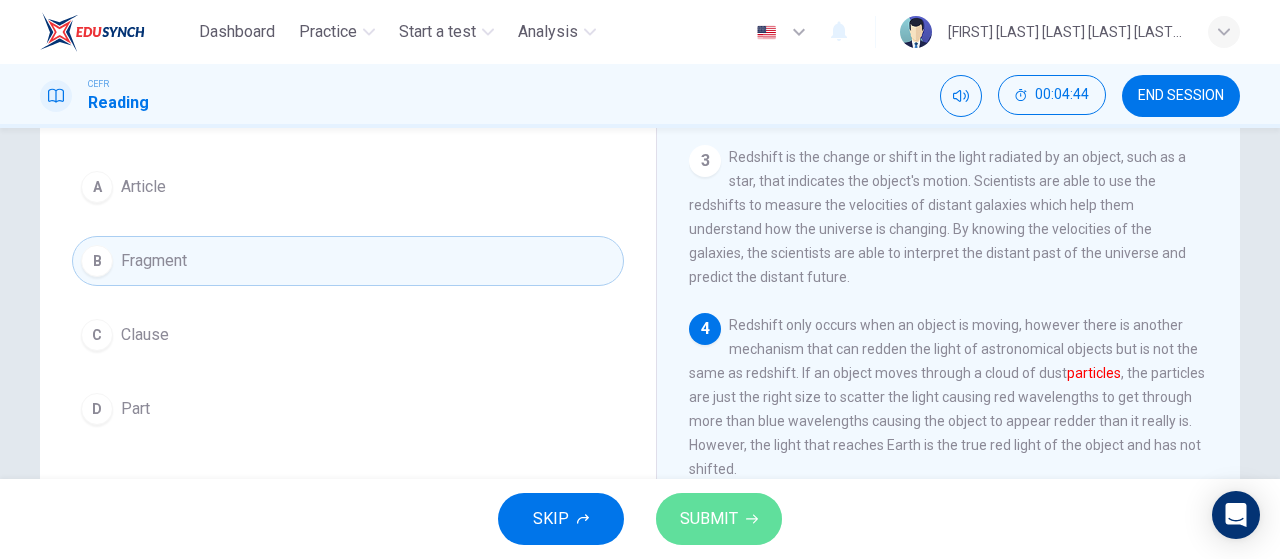 click on "SUBMIT" at bounding box center [709, 519] 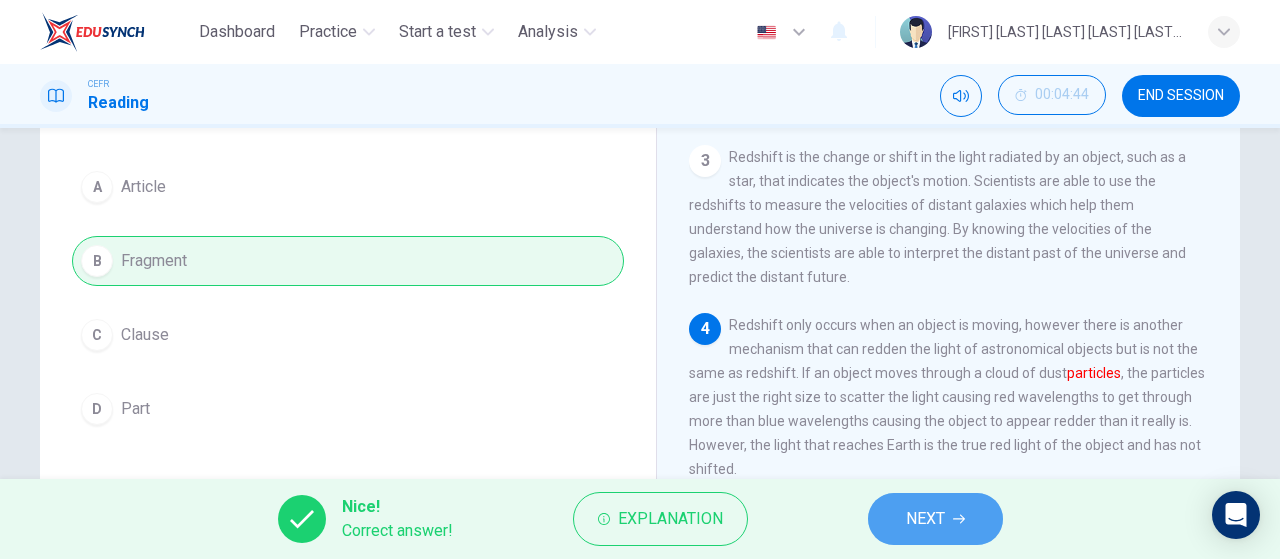 click on "NEXT" at bounding box center [935, 519] 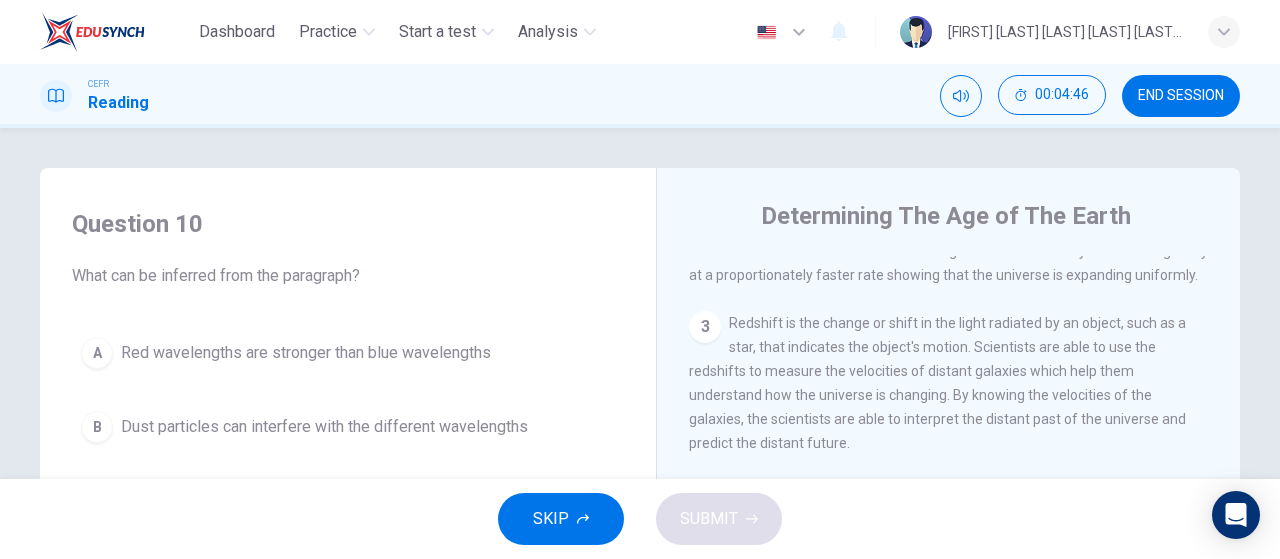 scroll, scrollTop: 166, scrollLeft: 0, axis: vertical 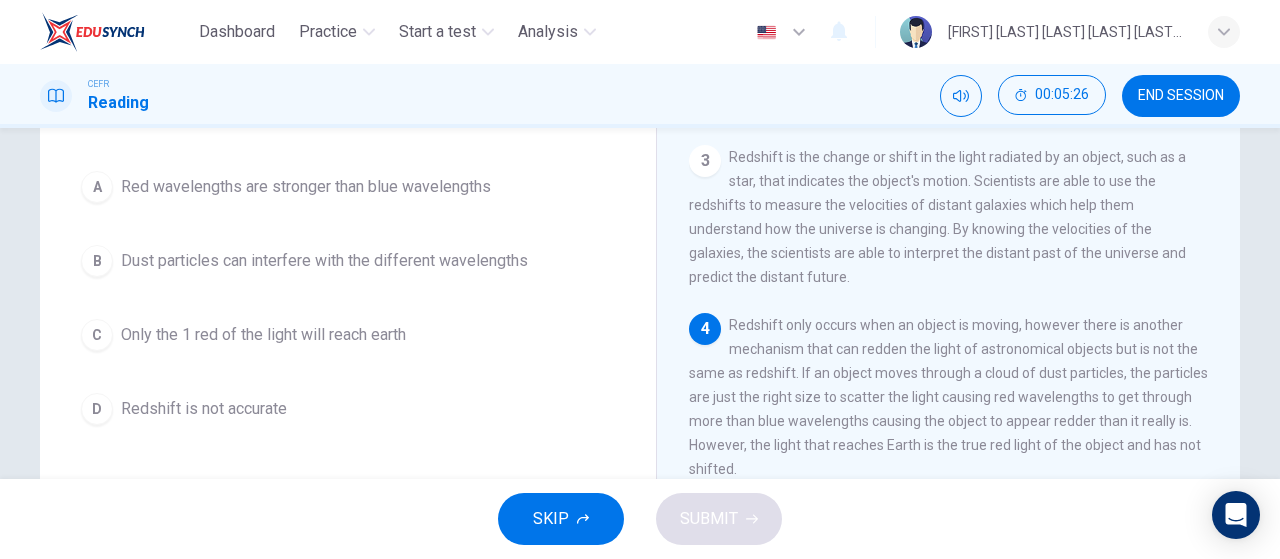 click on "A" at bounding box center (97, 187) 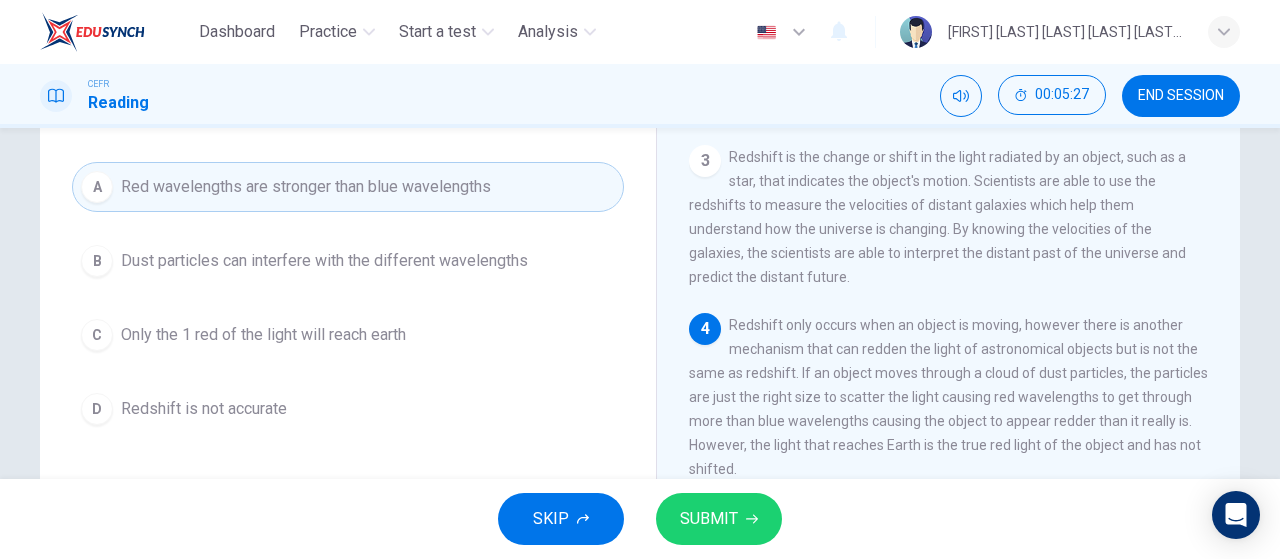 click on "SUBMIT" at bounding box center (709, 519) 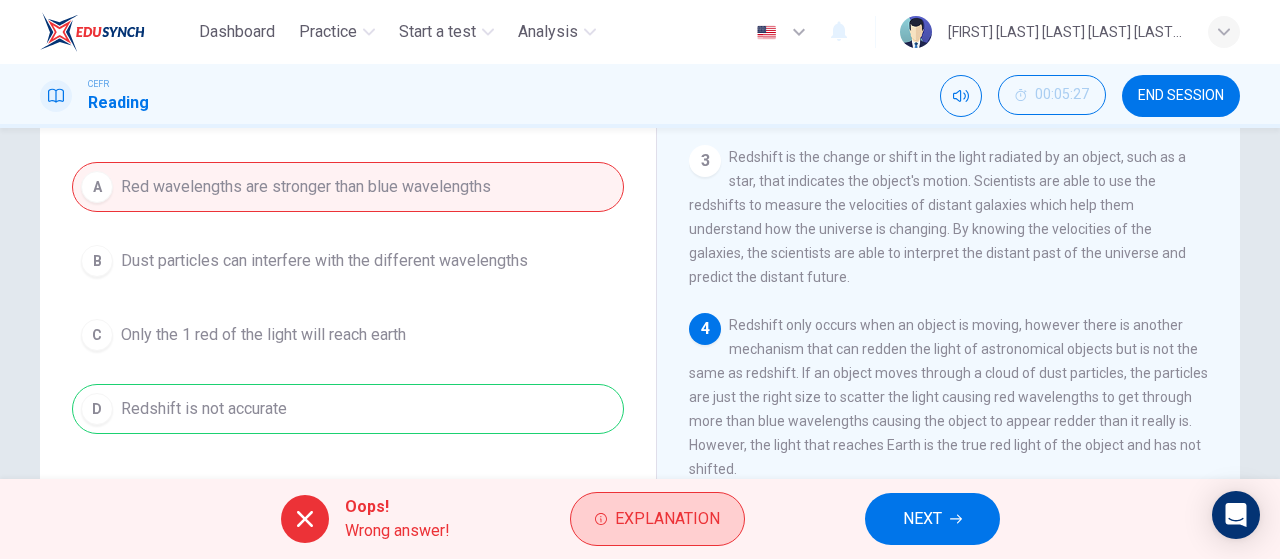 click on "Explanation" at bounding box center (667, 519) 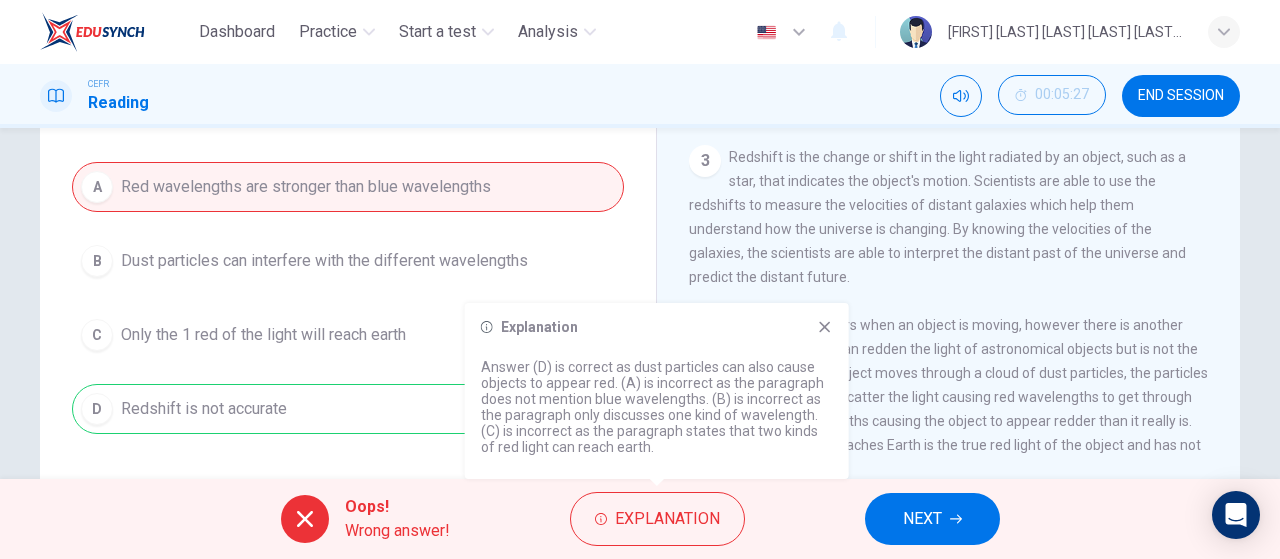 click at bounding box center (824, 327) 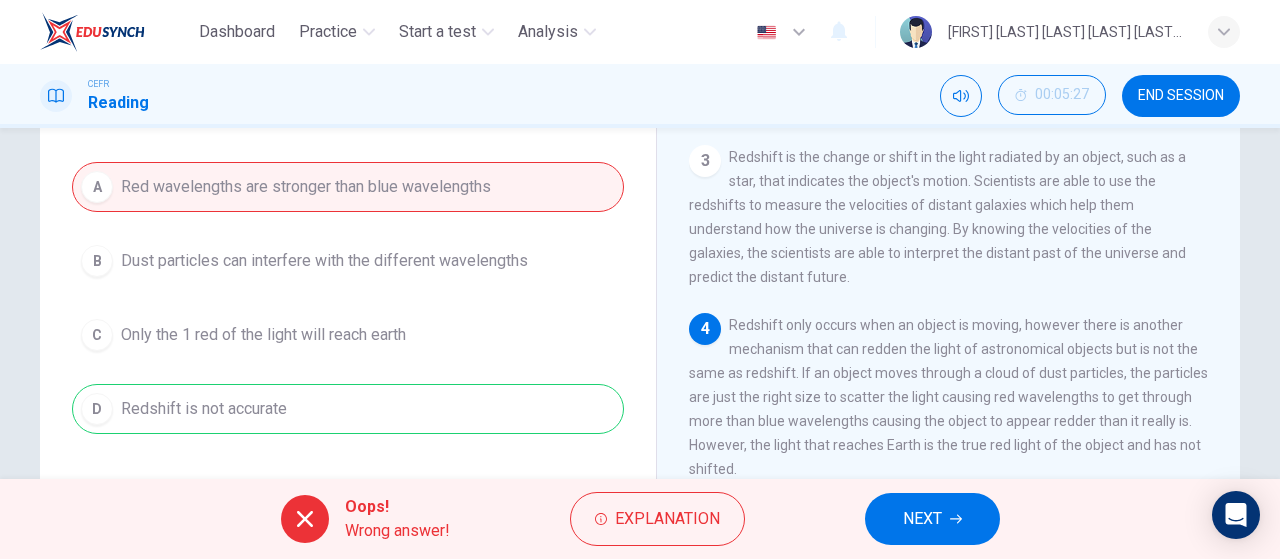 click on "NEXT" at bounding box center (922, 519) 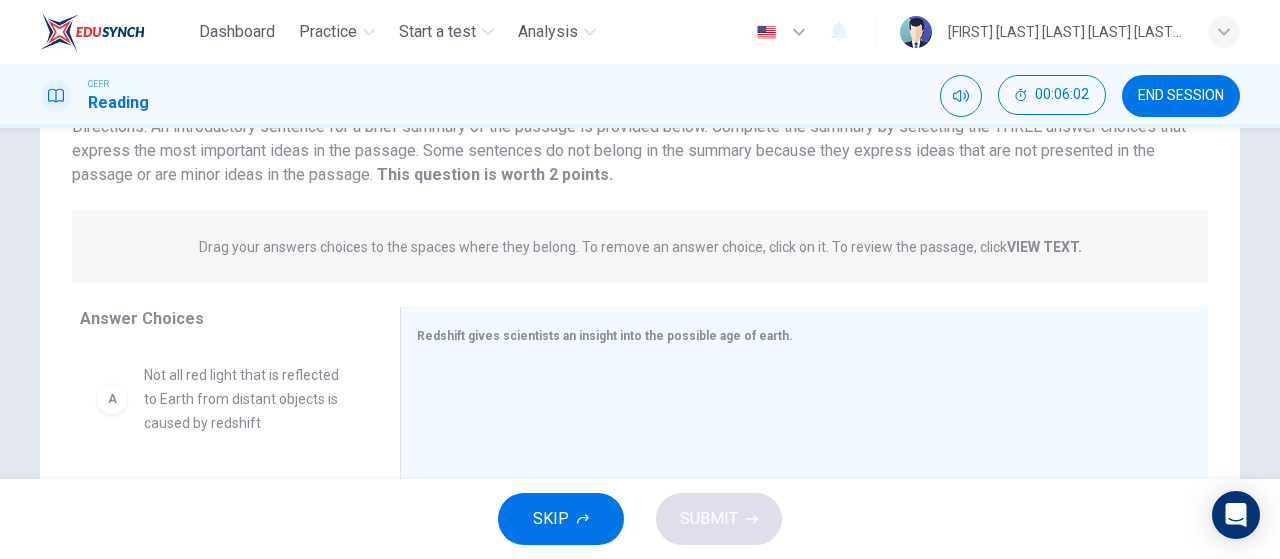 scroll, scrollTop: 333, scrollLeft: 0, axis: vertical 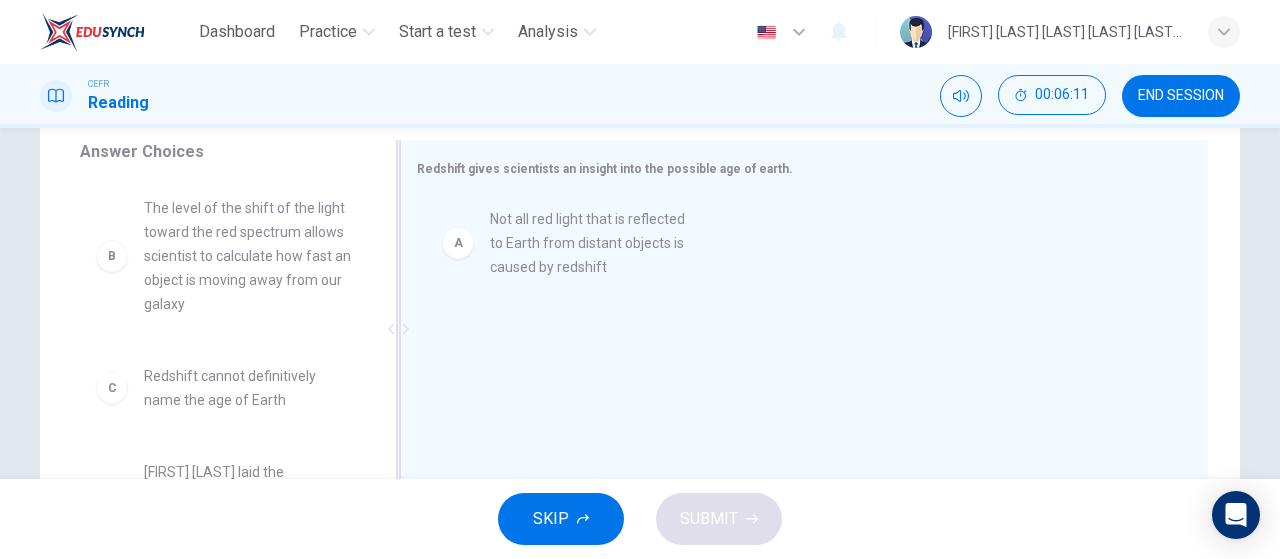 drag, startPoint x: 112, startPoint y: 233, endPoint x: 524, endPoint y: 232, distance: 412.00122 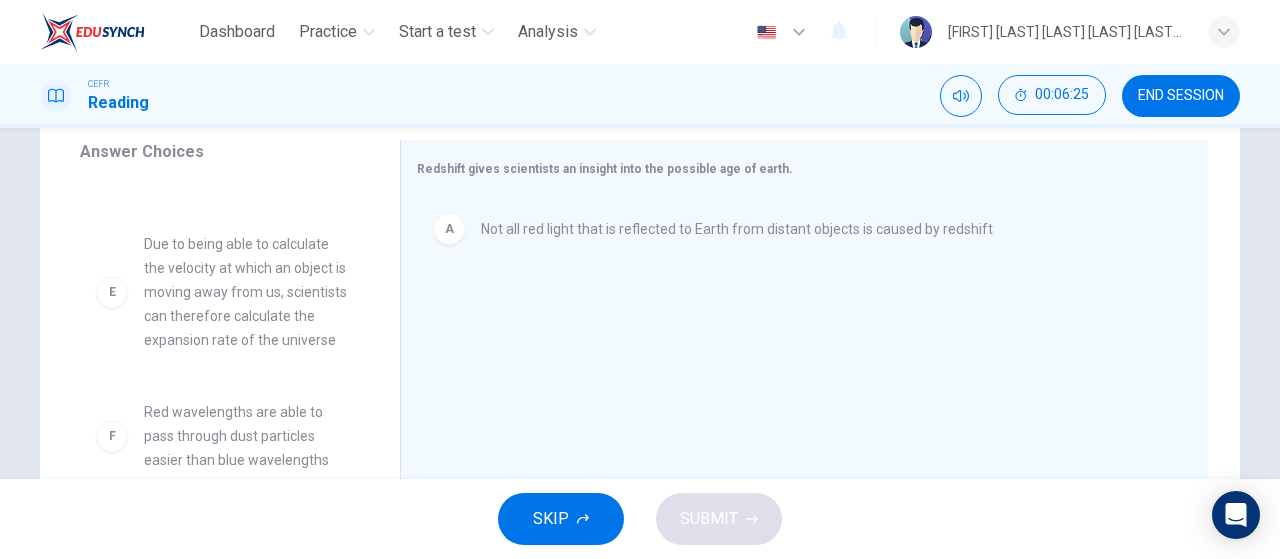 scroll, scrollTop: 372, scrollLeft: 0, axis: vertical 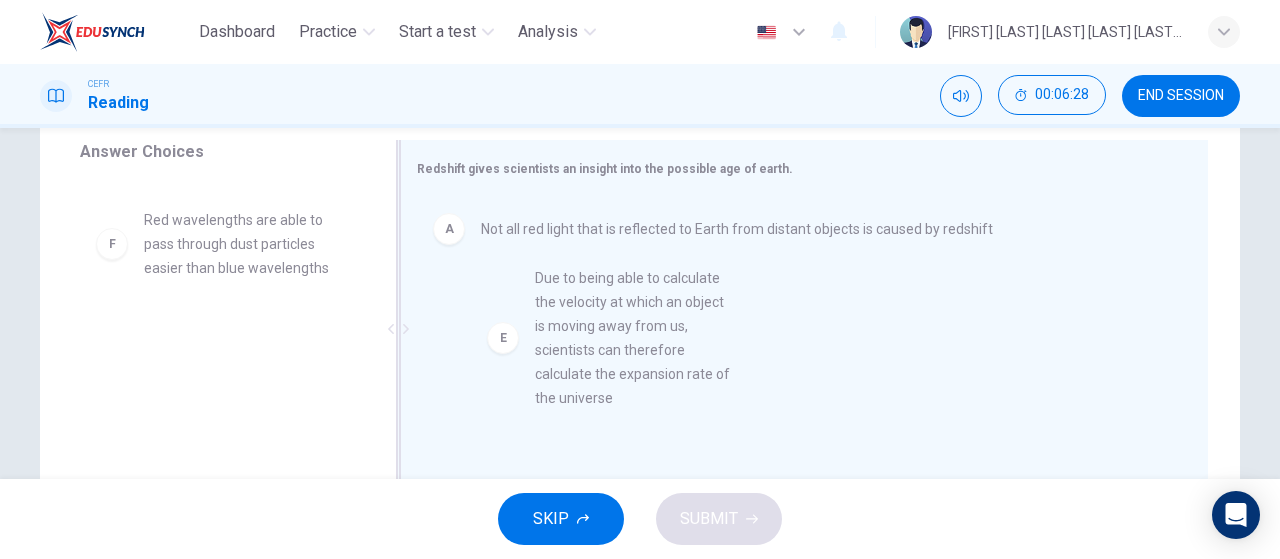 drag, startPoint x: 125, startPoint y: 290, endPoint x: 517, endPoint y: 343, distance: 395.56668 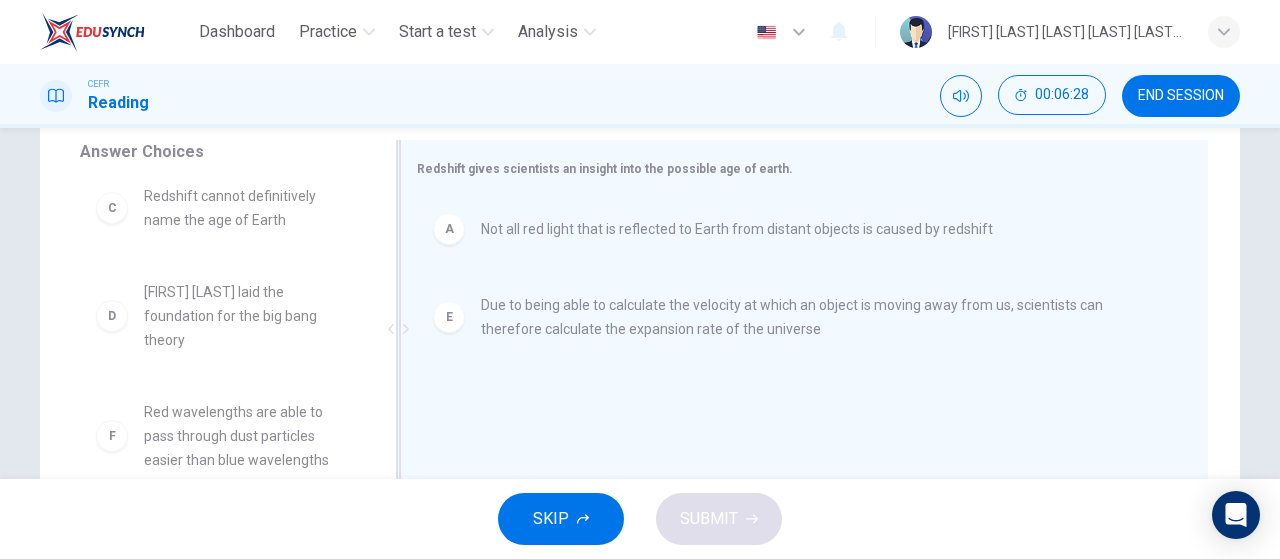 scroll, scrollTop: 180, scrollLeft: 0, axis: vertical 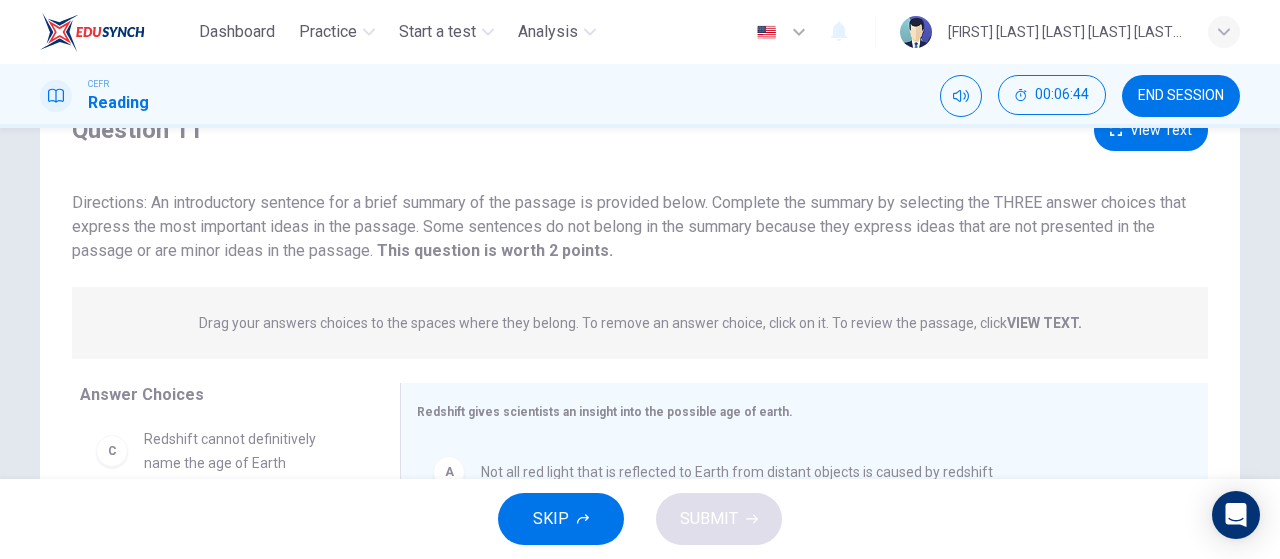 click on "Drag your answers choices to the spaces where they belong. To remove an answer choice, click on it. To review the passage, click   VIEW TEXT. Click on the answer choices below to select your answers. To remove an answer choice, go to the Answers tab and click on it. To review the passage, click the PASSAGE tab." at bounding box center (640, 323) 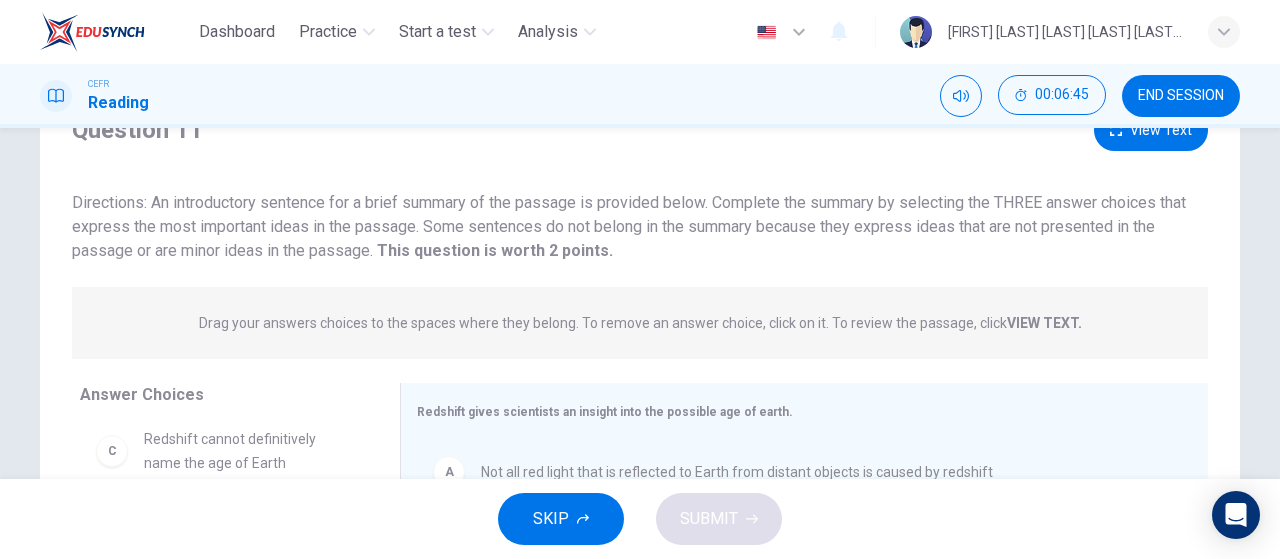 click on "VIEW TEXT." at bounding box center (1044, 323) 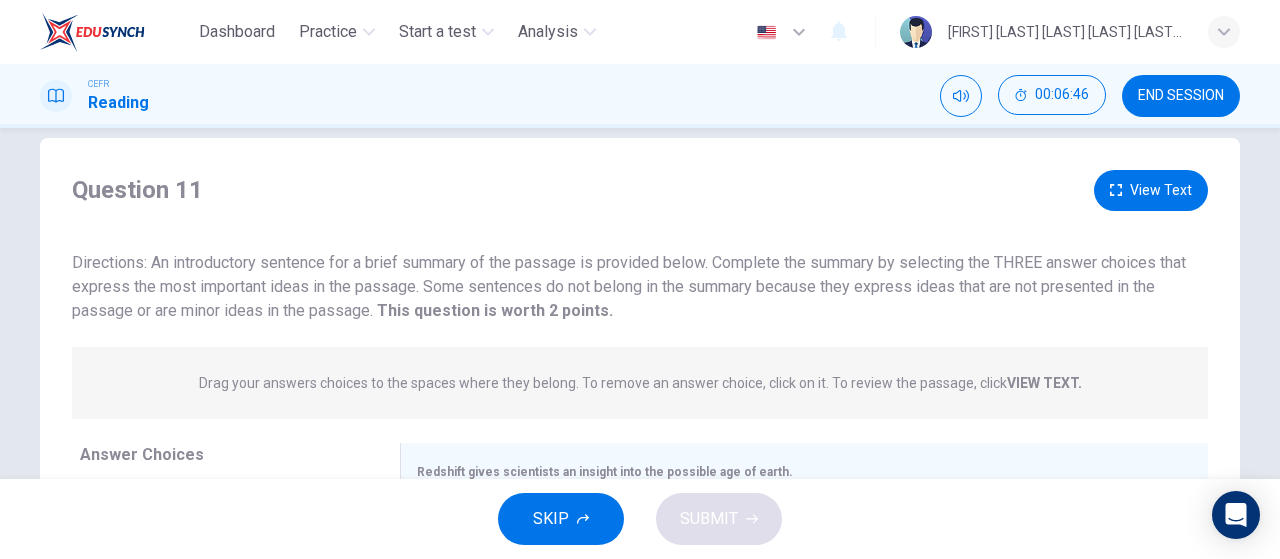 scroll, scrollTop: 0, scrollLeft: 0, axis: both 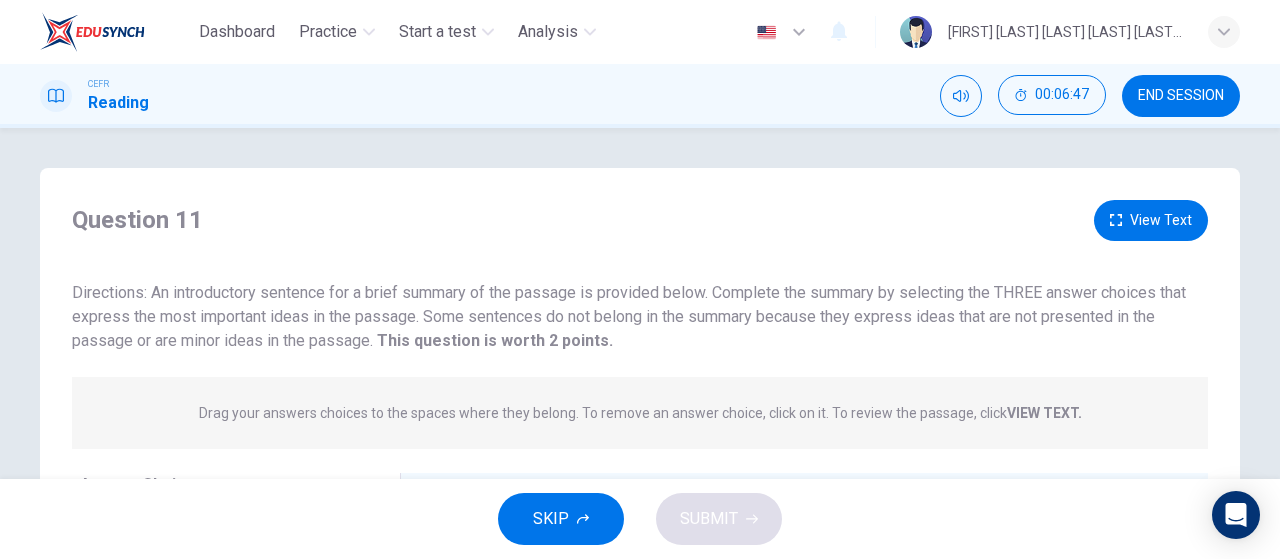 click on "View Text" at bounding box center (1151, 220) 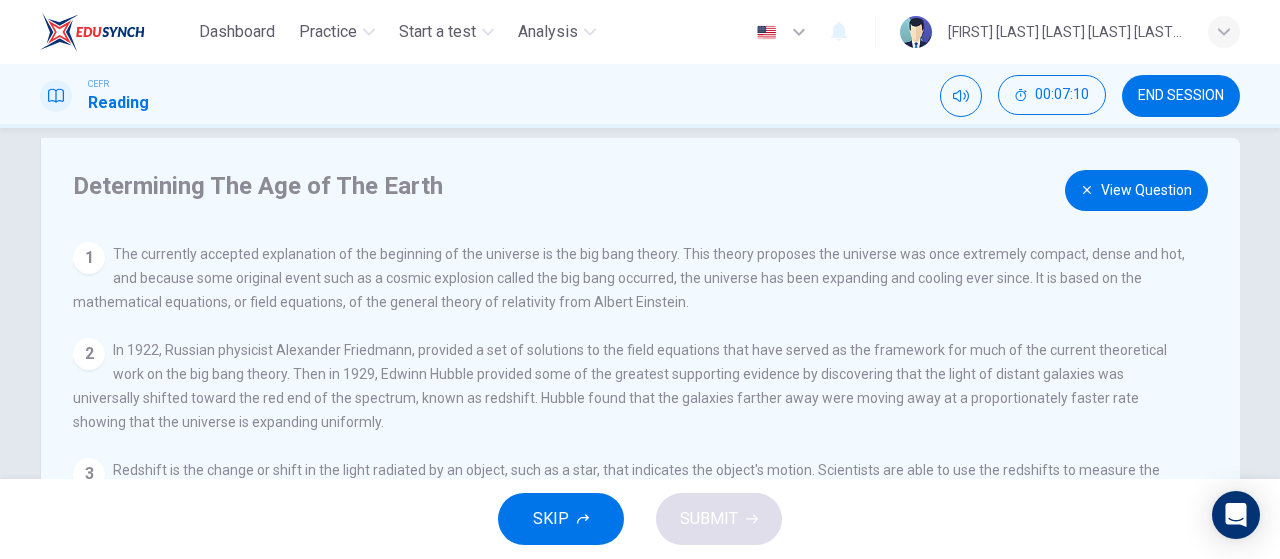 scroll, scrollTop: 0, scrollLeft: 0, axis: both 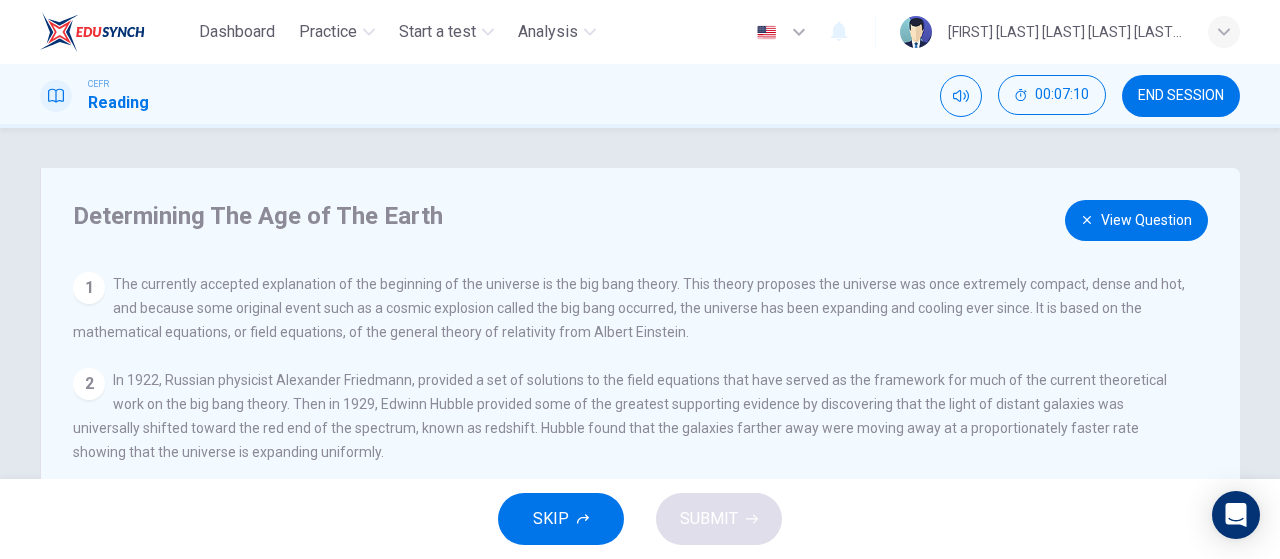 click on "View Question" at bounding box center [1136, 220] 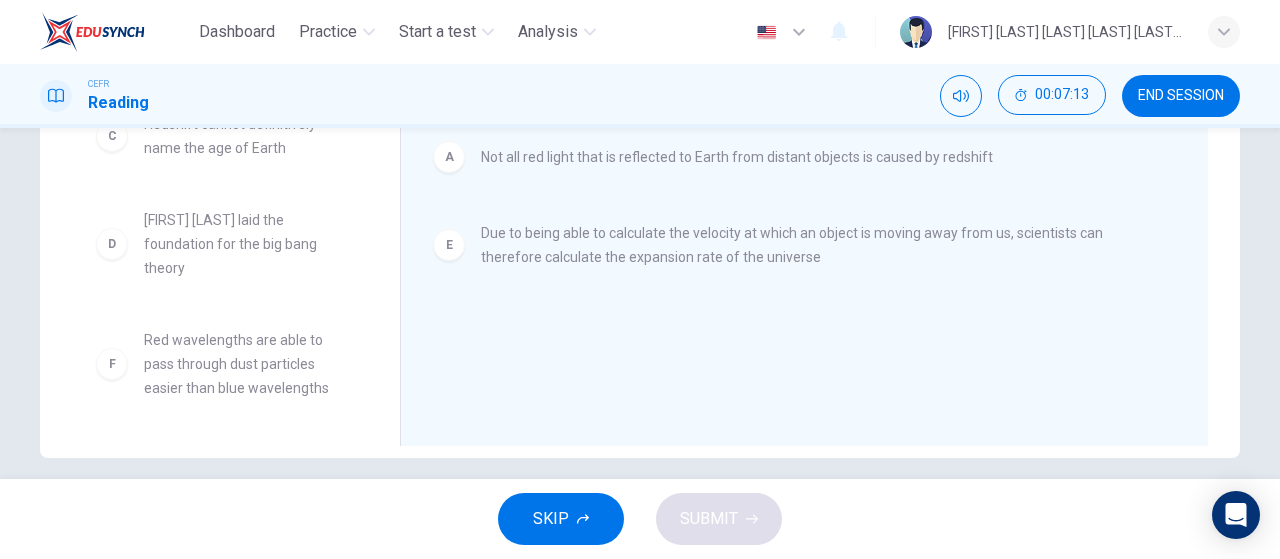scroll, scrollTop: 424, scrollLeft: 0, axis: vertical 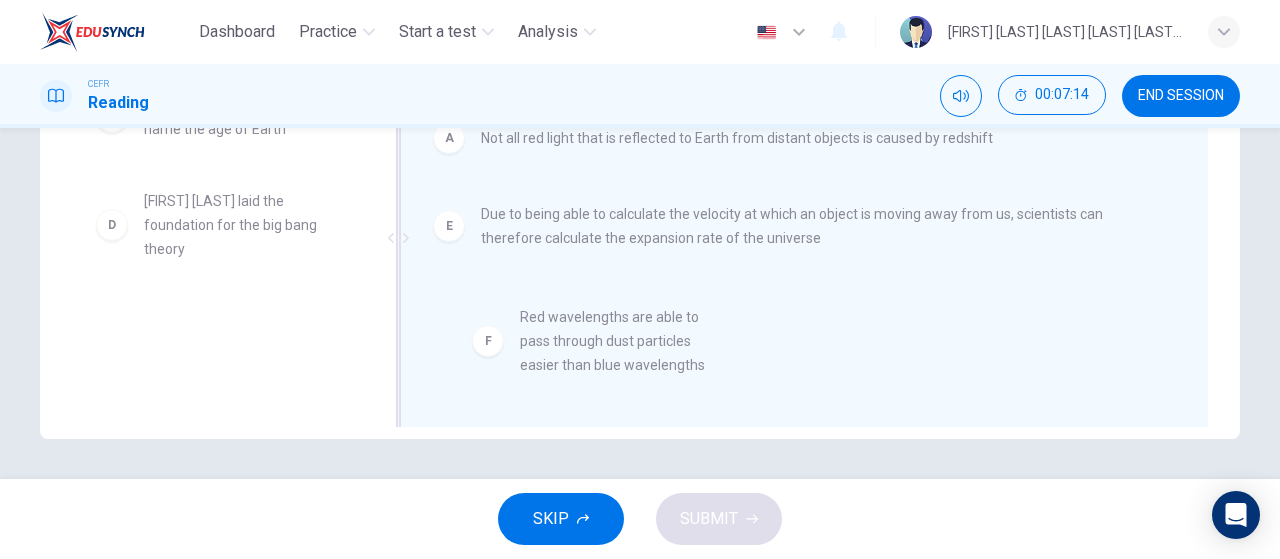 drag, startPoint x: 116, startPoint y: 353, endPoint x: 602, endPoint y: 339, distance: 486.2016 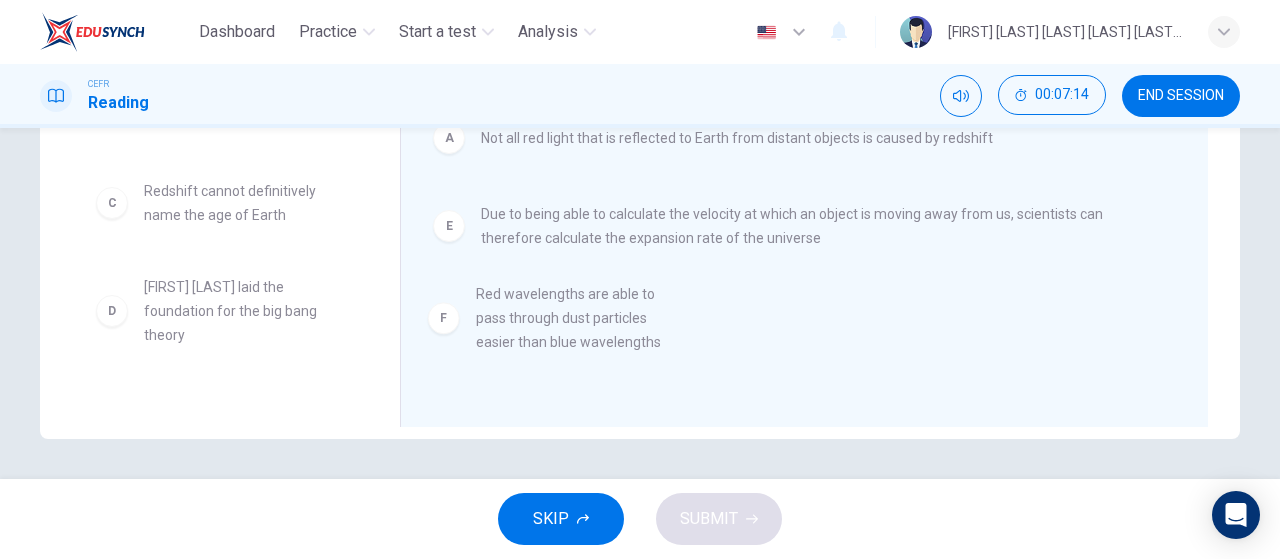 scroll, scrollTop: 0, scrollLeft: 0, axis: both 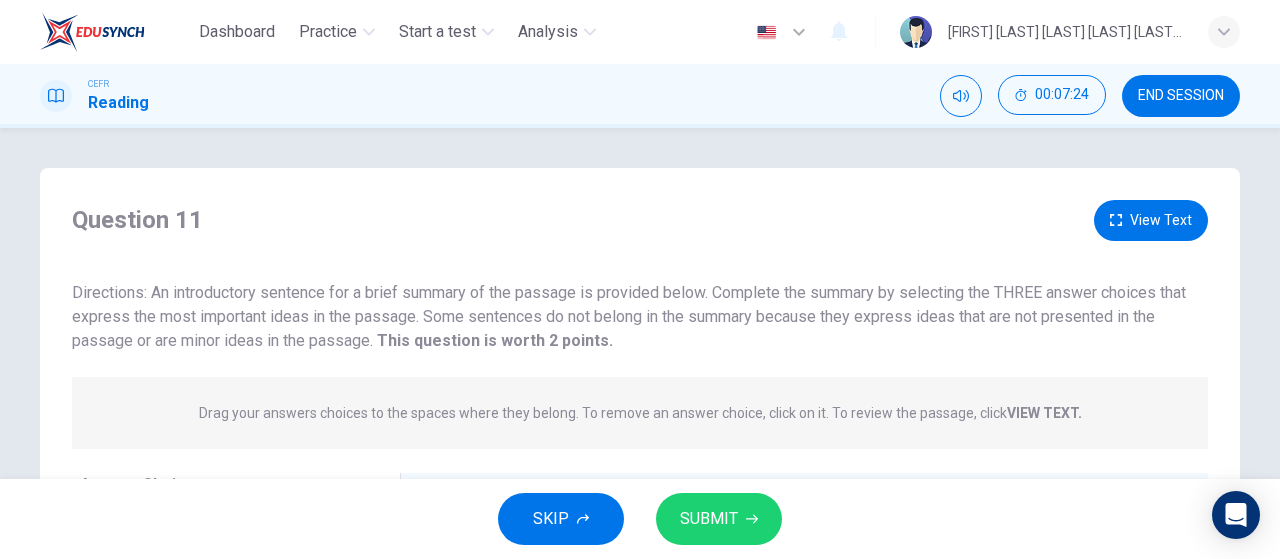 click on "View Text" at bounding box center [1151, 220] 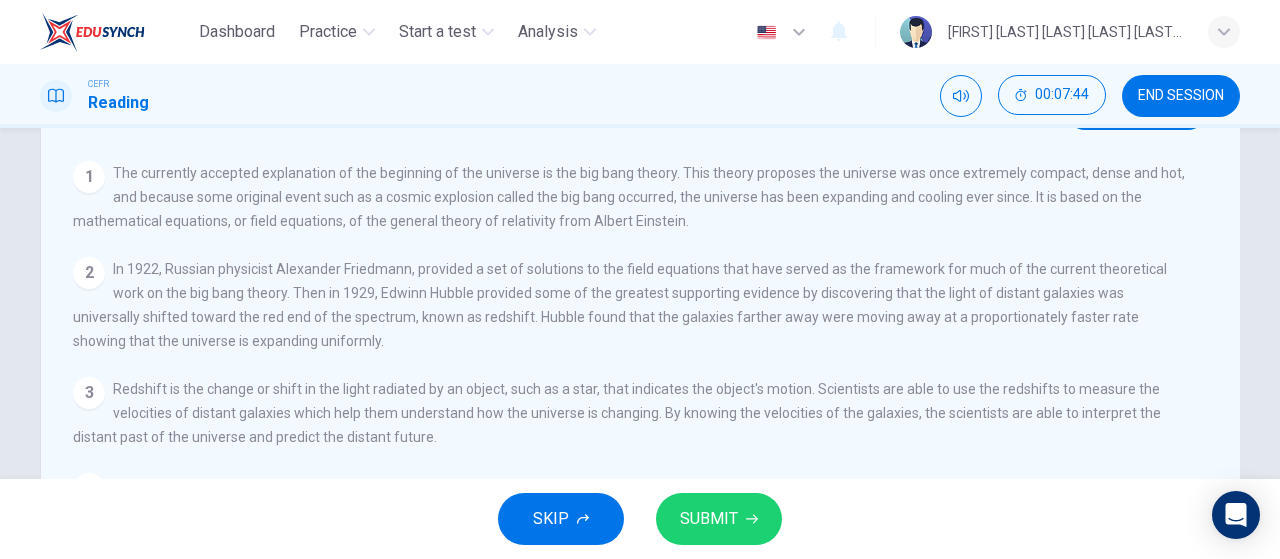 scroll, scrollTop: 0, scrollLeft: 0, axis: both 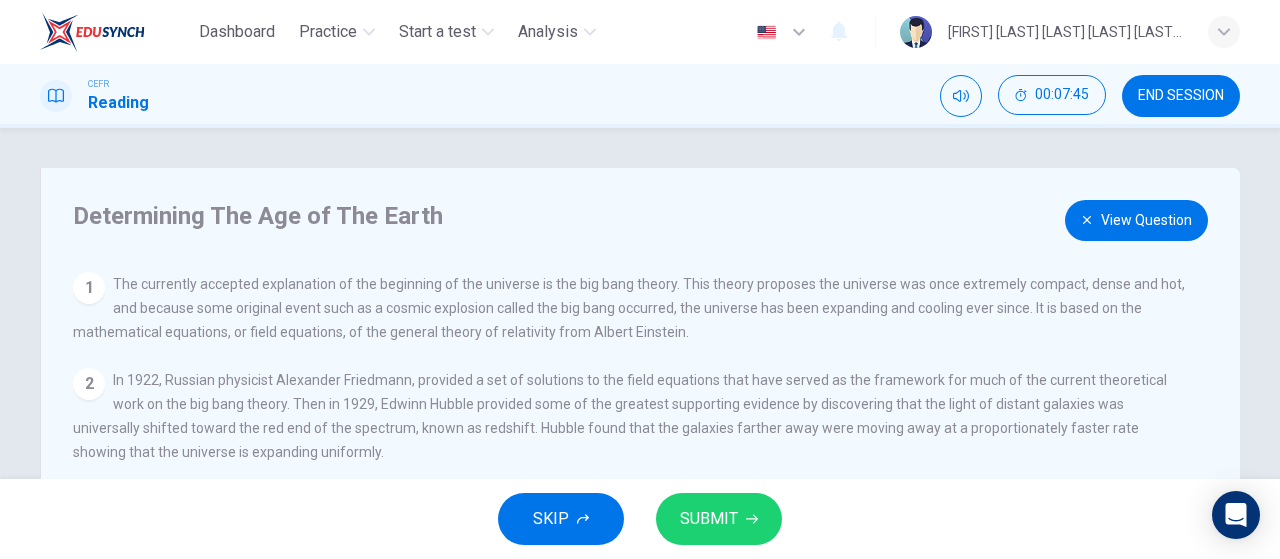 click on "View Question" at bounding box center (1136, 220) 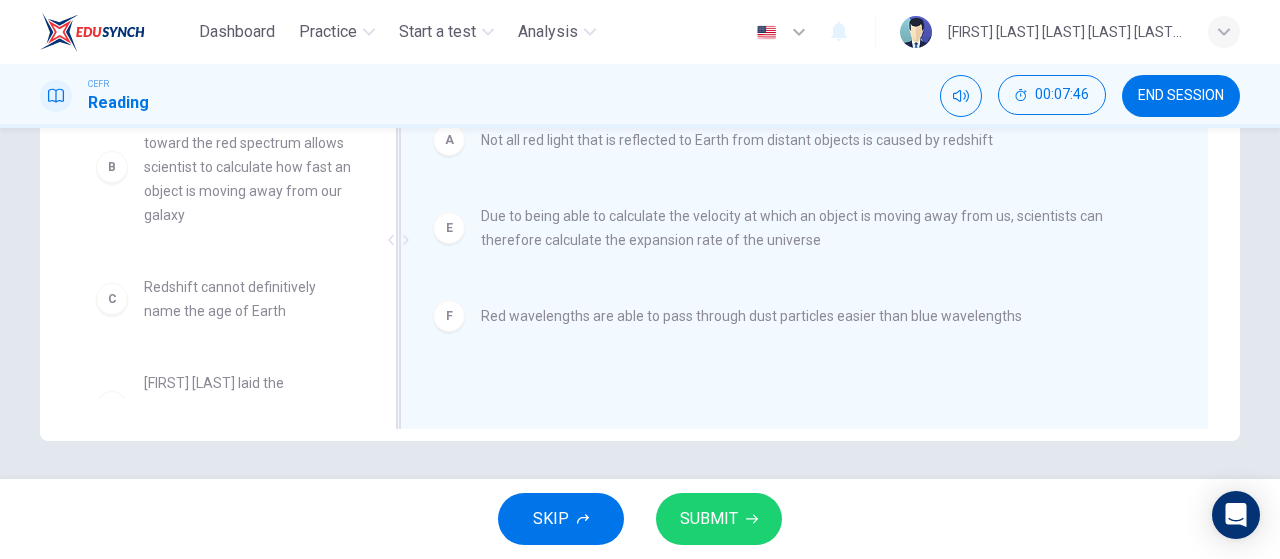 scroll, scrollTop: 424, scrollLeft: 0, axis: vertical 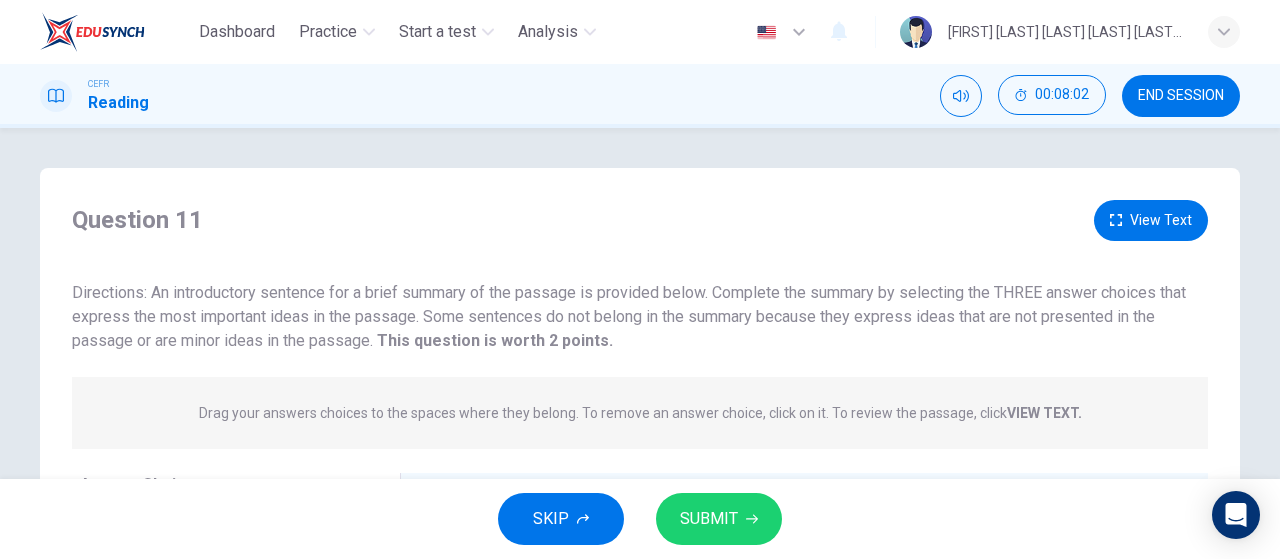 click at bounding box center [1116, 220] 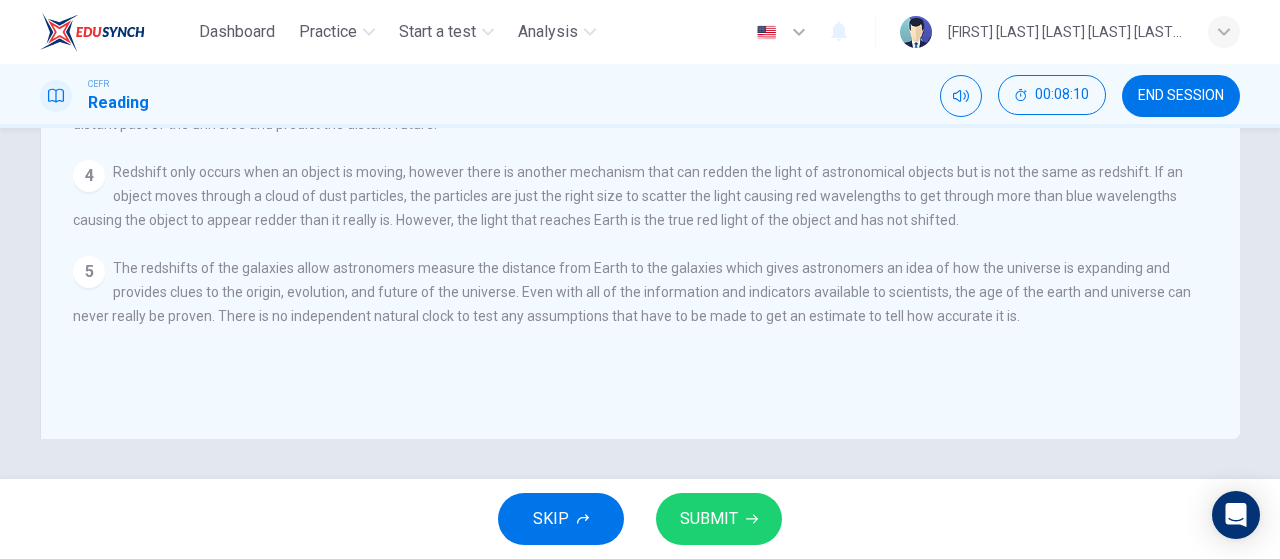 scroll, scrollTop: 257, scrollLeft: 0, axis: vertical 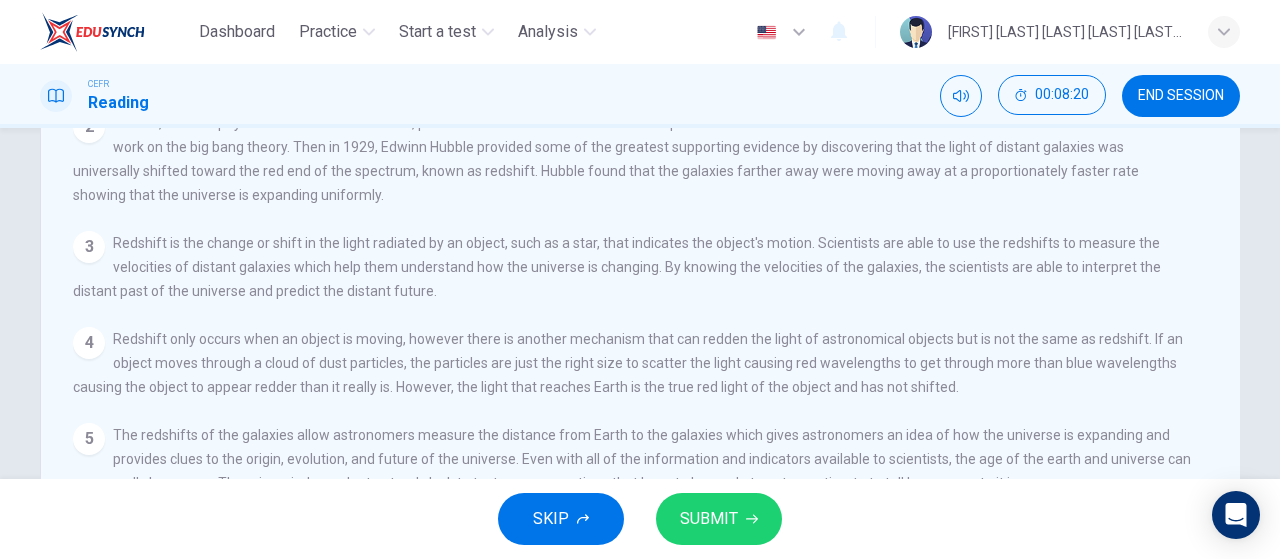 click on "SUBMIT" at bounding box center (709, 519) 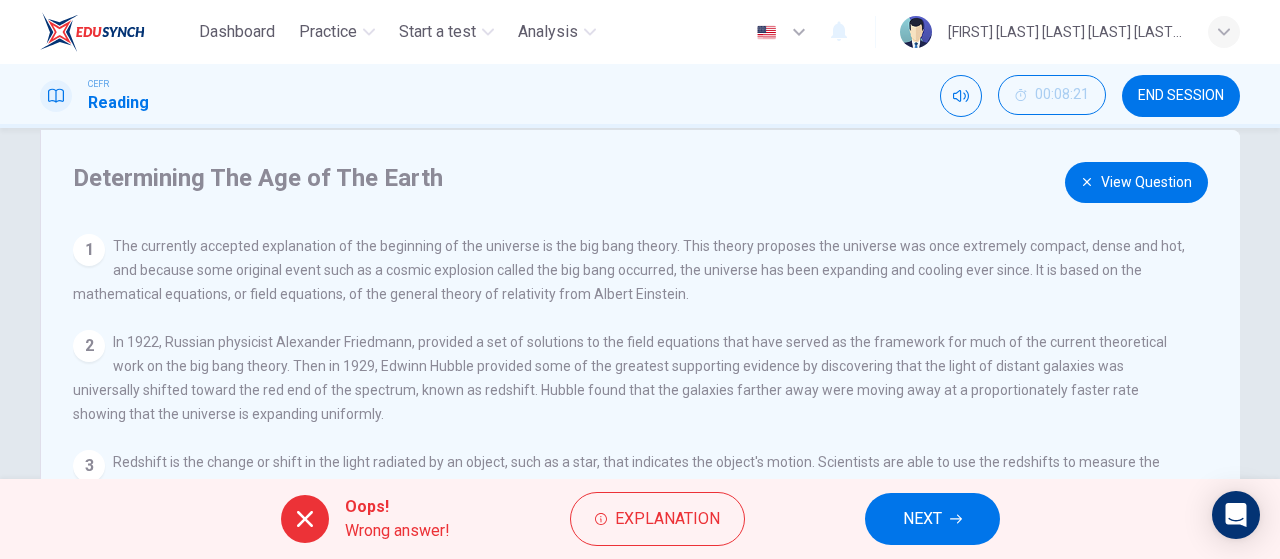 scroll, scrollTop: 0, scrollLeft: 0, axis: both 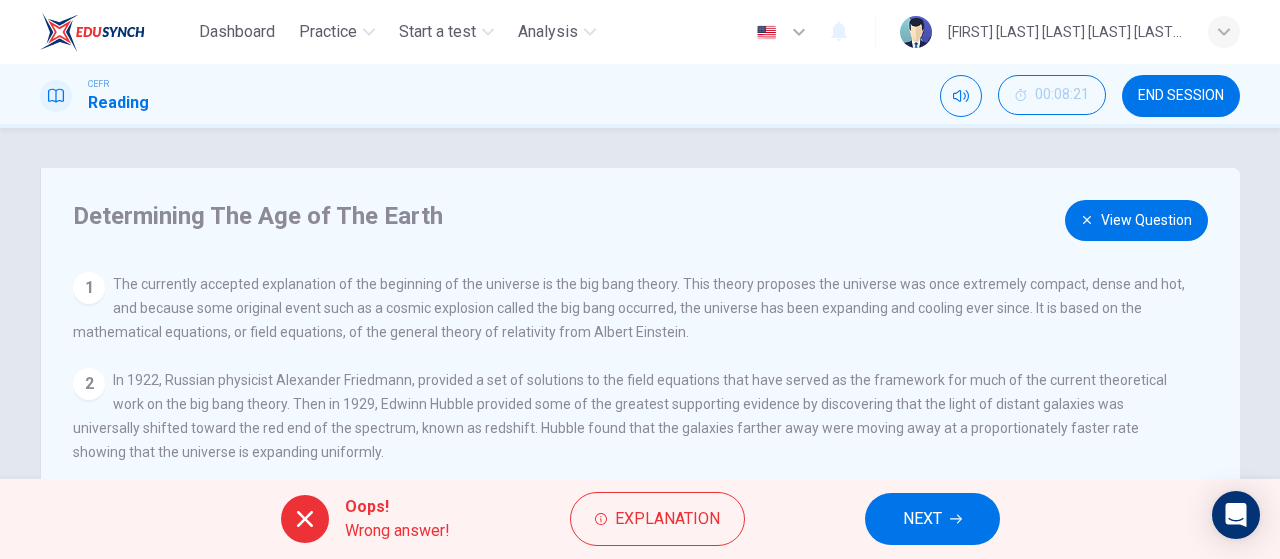 click on "View Question" at bounding box center (1136, 220) 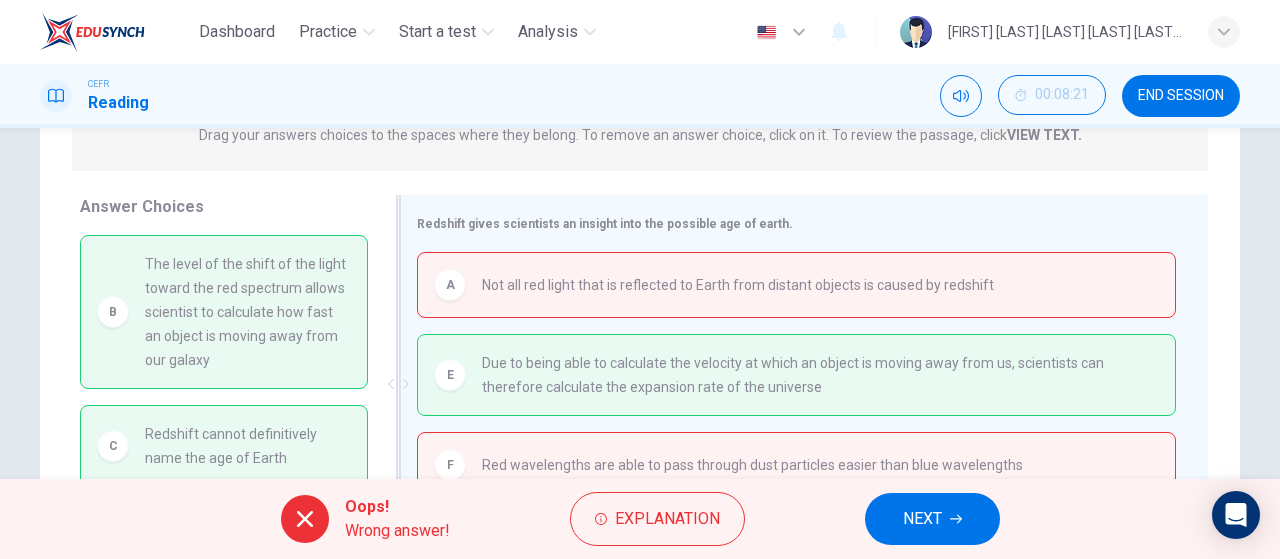 scroll, scrollTop: 333, scrollLeft: 0, axis: vertical 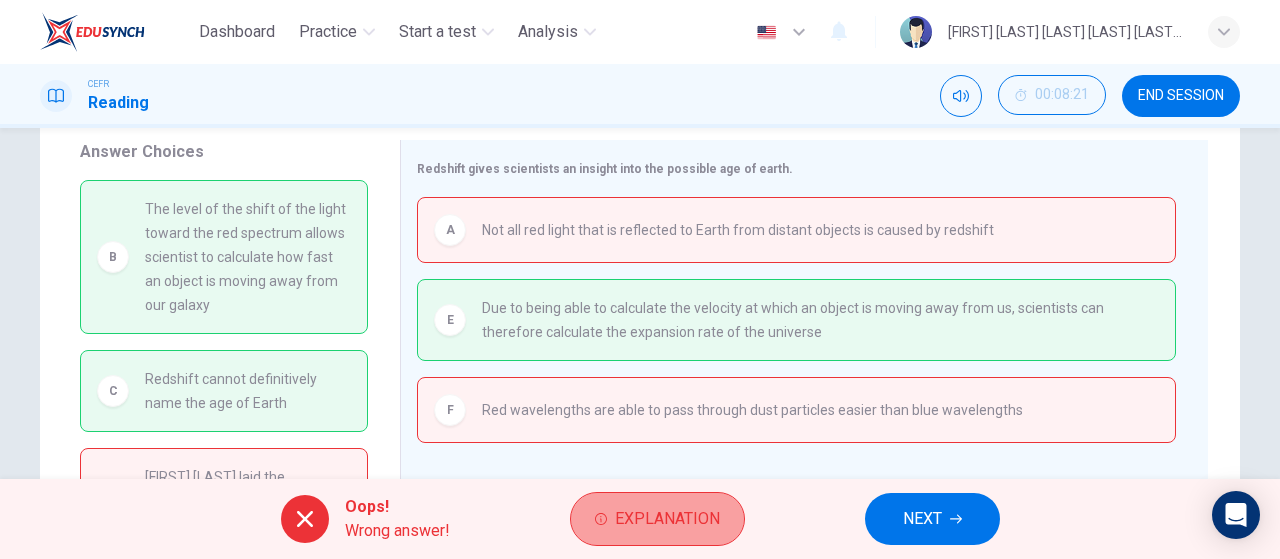 click on "Explanation" at bounding box center (667, 519) 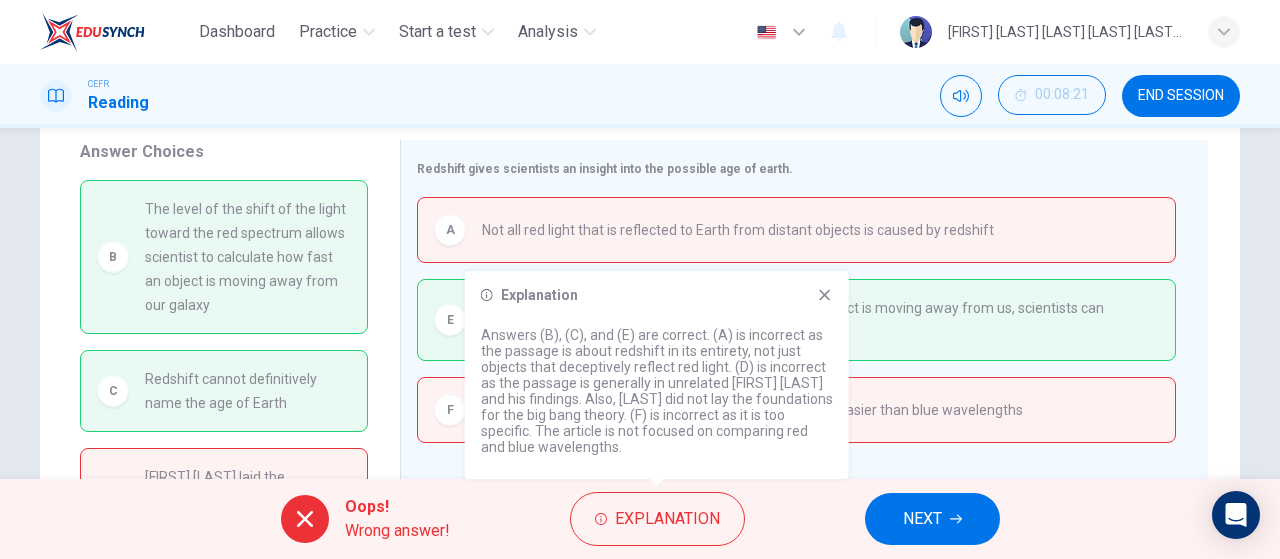 click at bounding box center (825, 295) 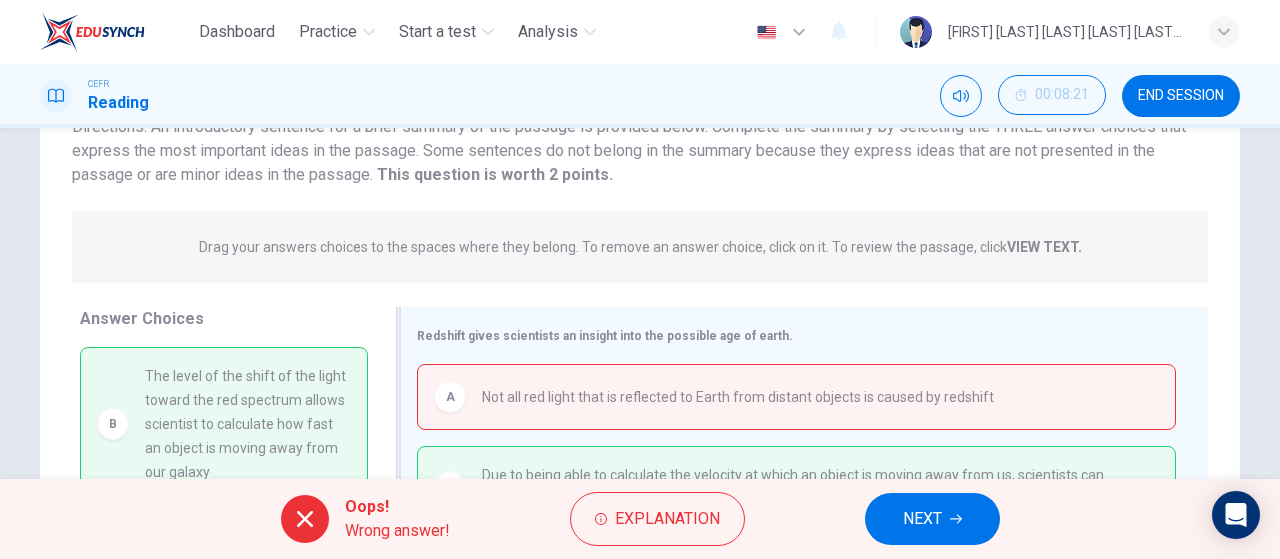 scroll, scrollTop: 333, scrollLeft: 0, axis: vertical 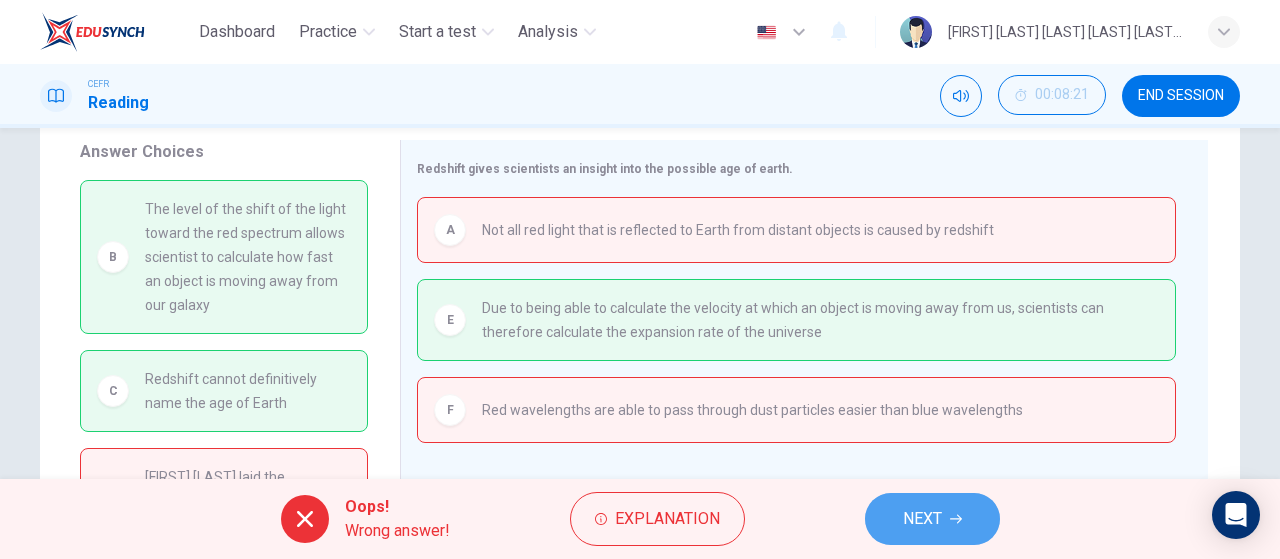 click on "NEXT" at bounding box center [932, 519] 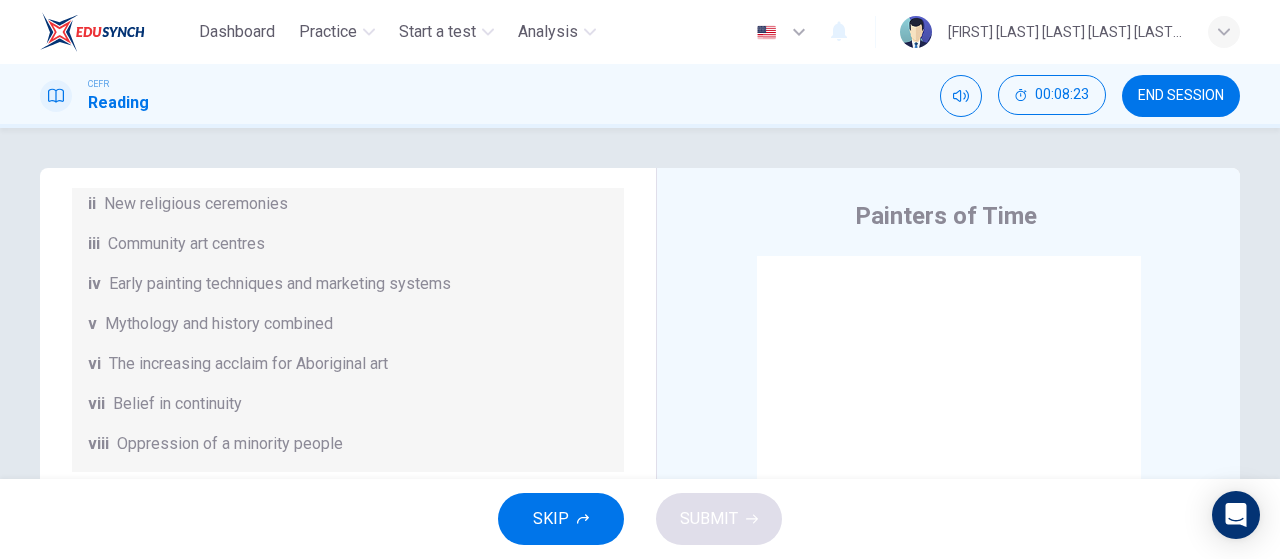 scroll, scrollTop: 186, scrollLeft: 0, axis: vertical 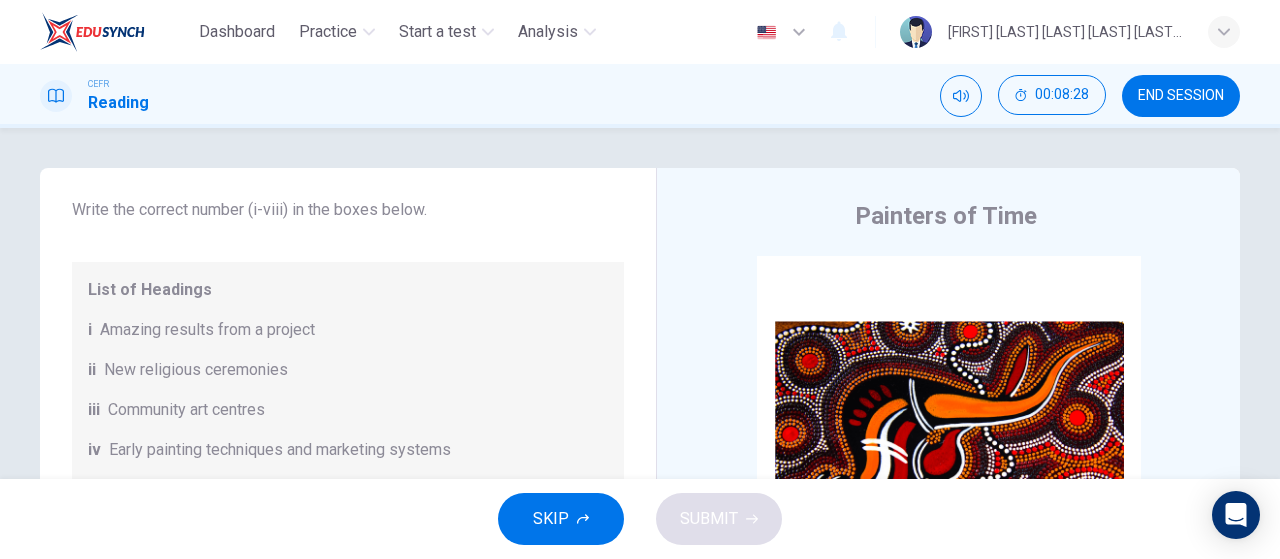 click on "END SESSION" at bounding box center (1181, 96) 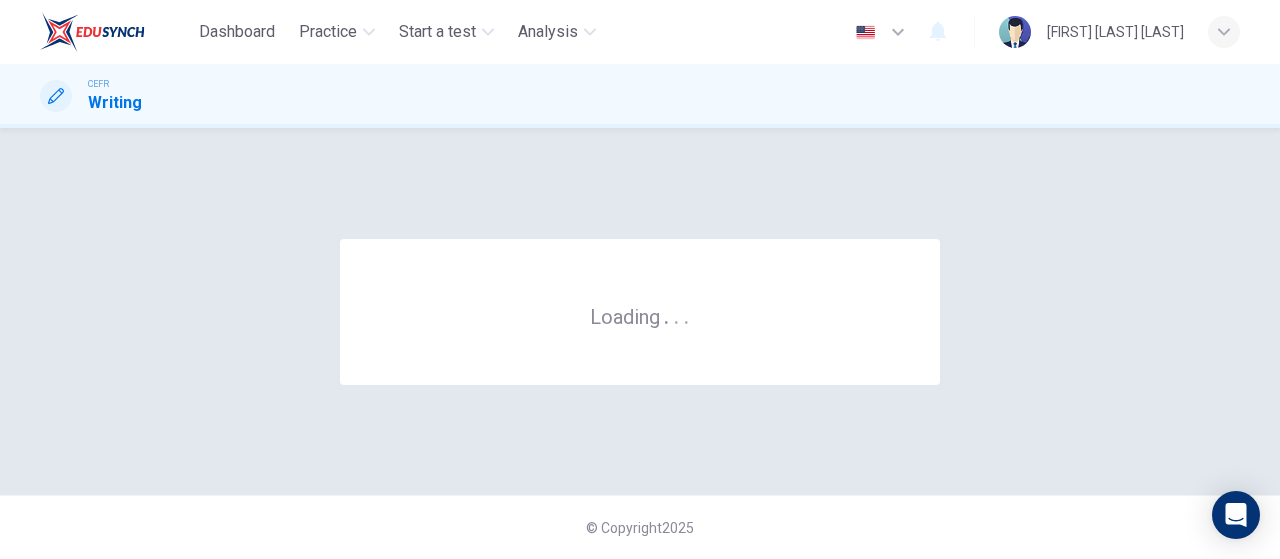 scroll, scrollTop: 0, scrollLeft: 0, axis: both 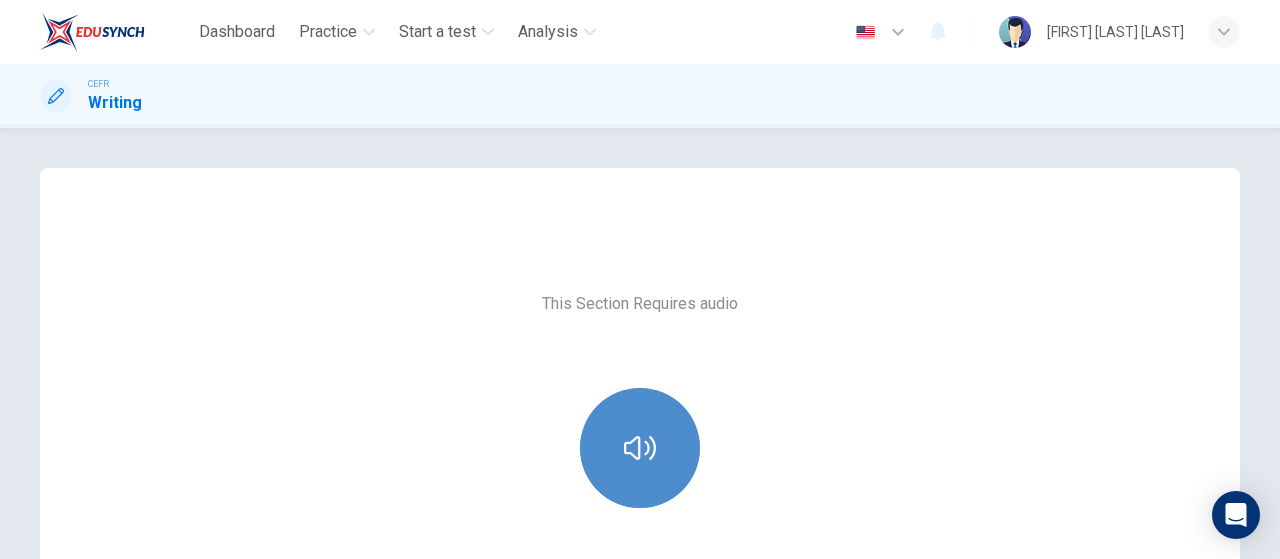click at bounding box center (640, 448) 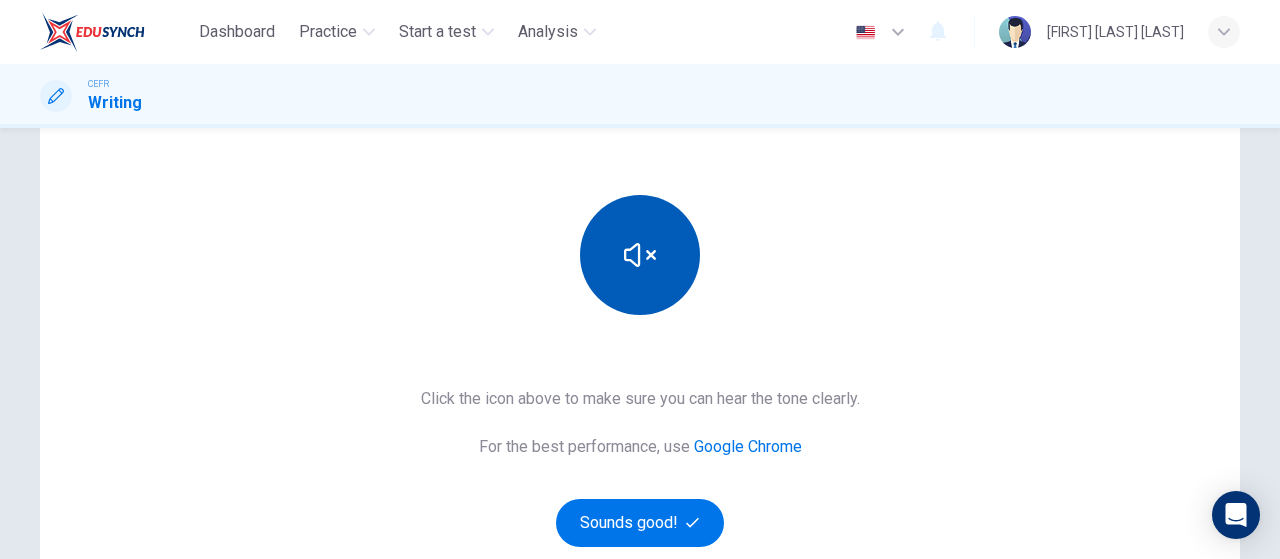 scroll, scrollTop: 216, scrollLeft: 0, axis: vertical 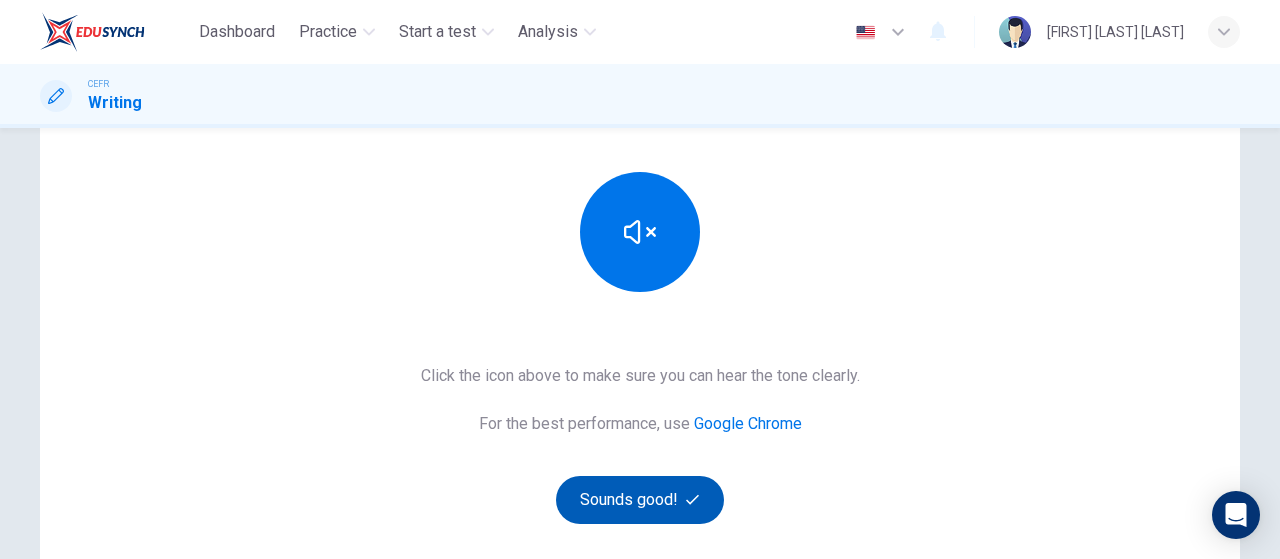 click on "Sounds good!" at bounding box center [640, 500] 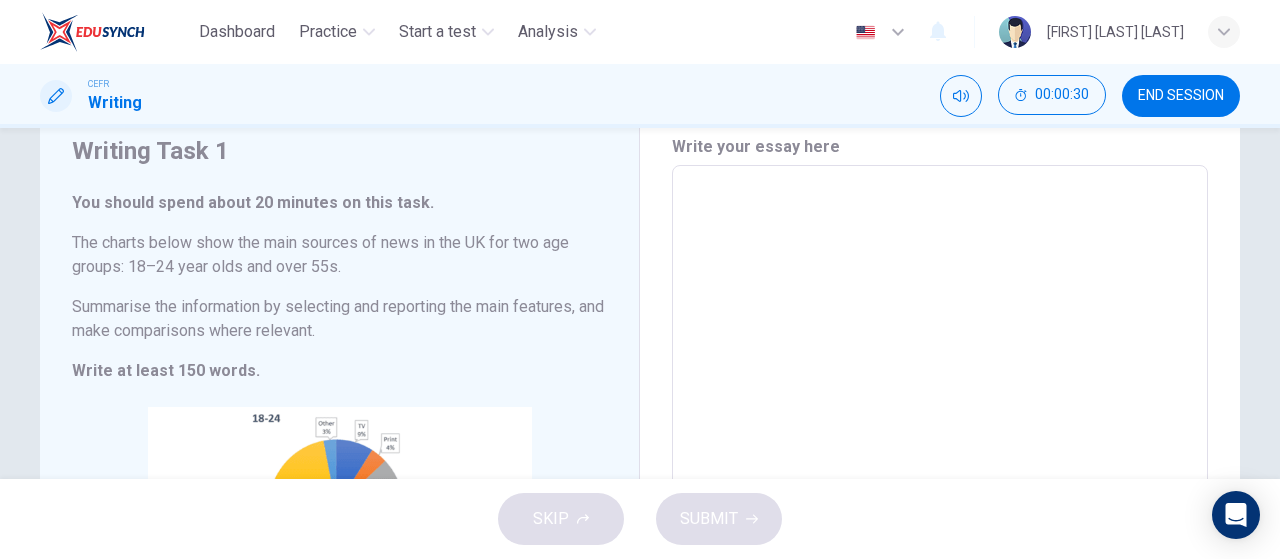 scroll, scrollTop: 71, scrollLeft: 0, axis: vertical 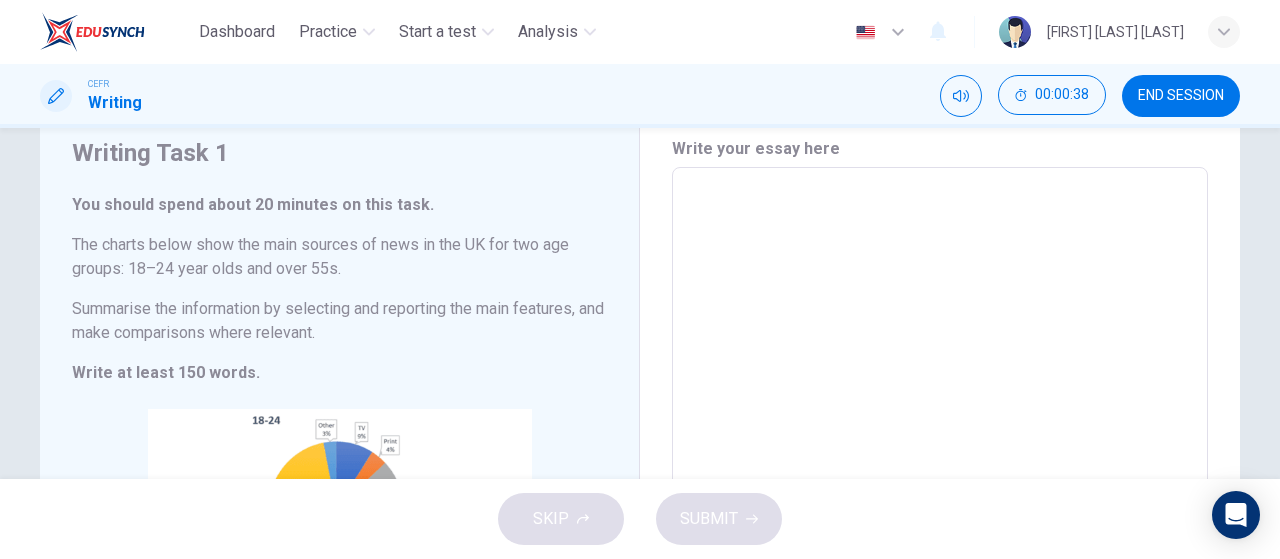click at bounding box center (940, 463) 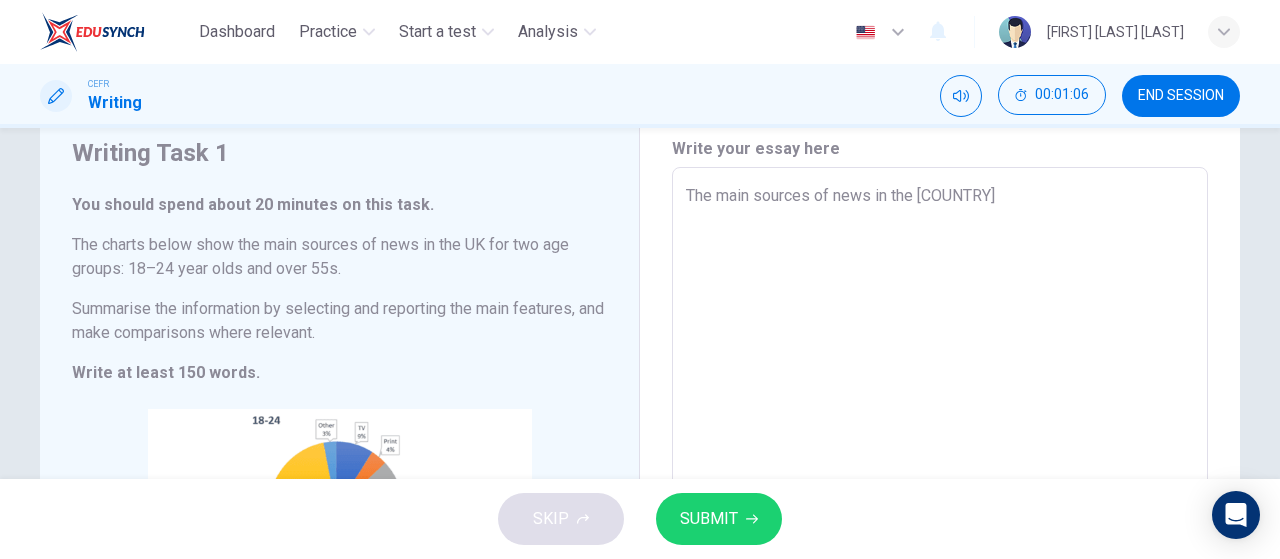 drag, startPoint x: 1004, startPoint y: 197, endPoint x: 680, endPoint y: 213, distance: 324.39484 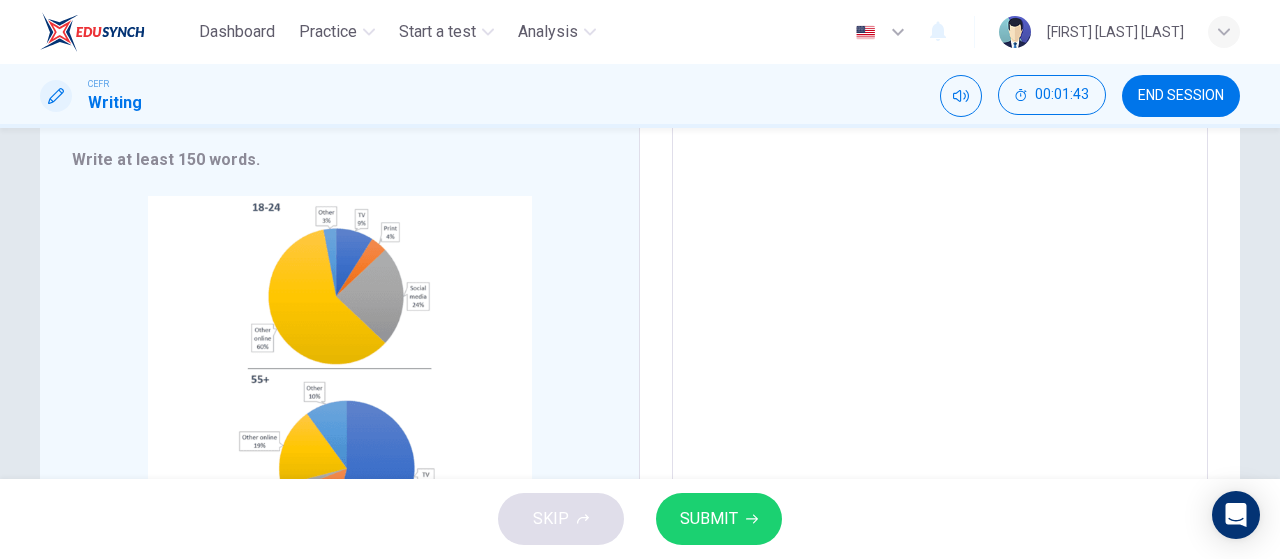 scroll, scrollTop: 462, scrollLeft: 0, axis: vertical 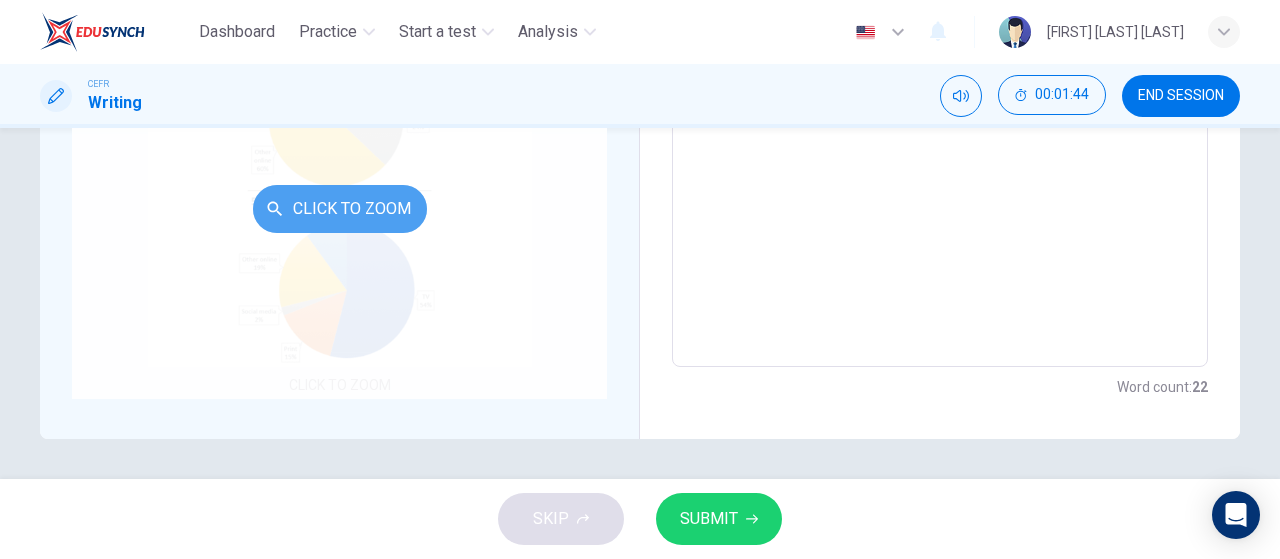 click on "Click to Zoom" at bounding box center [340, 209] 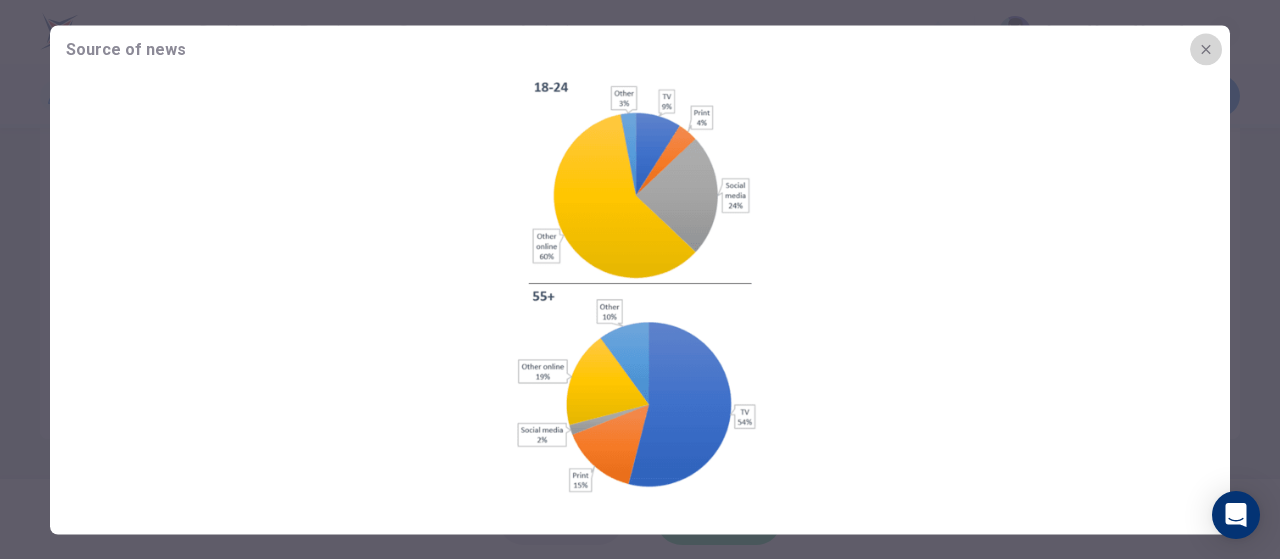 click at bounding box center [1206, 49] 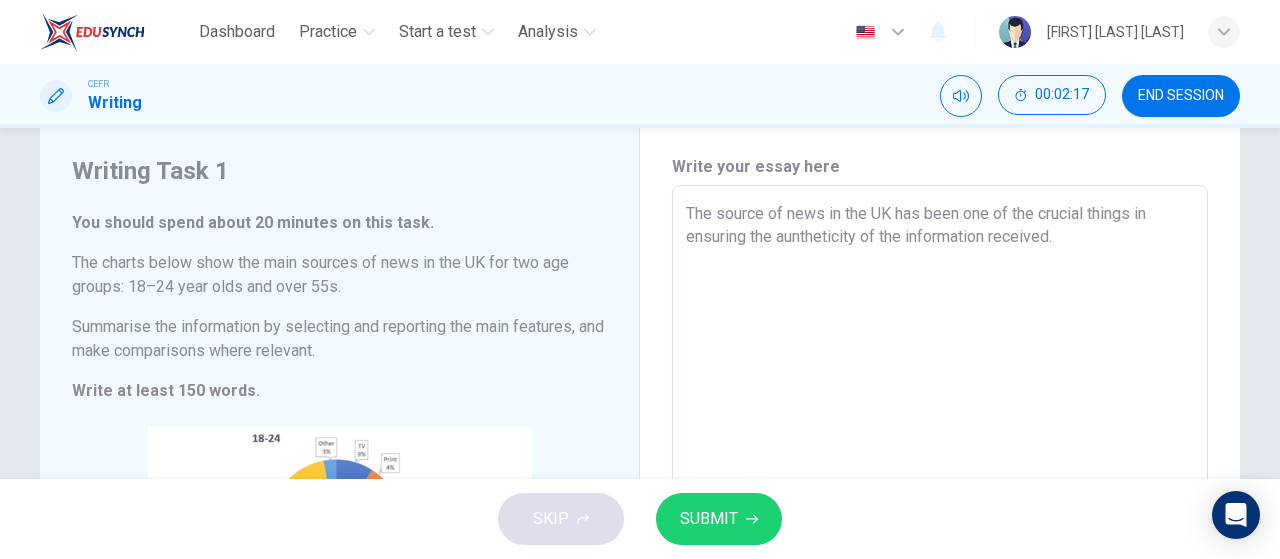 scroll, scrollTop: 54, scrollLeft: 0, axis: vertical 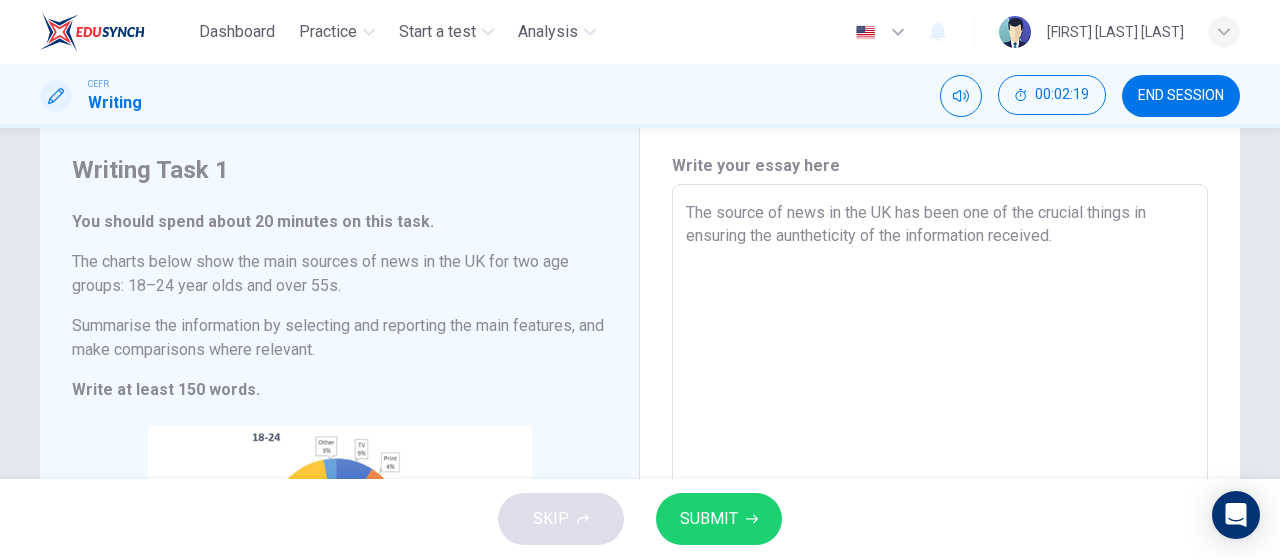 click on "The source of news in the UK has been one of the crucial things in ensuring the auntheticity of the information received." at bounding box center (940, 480) 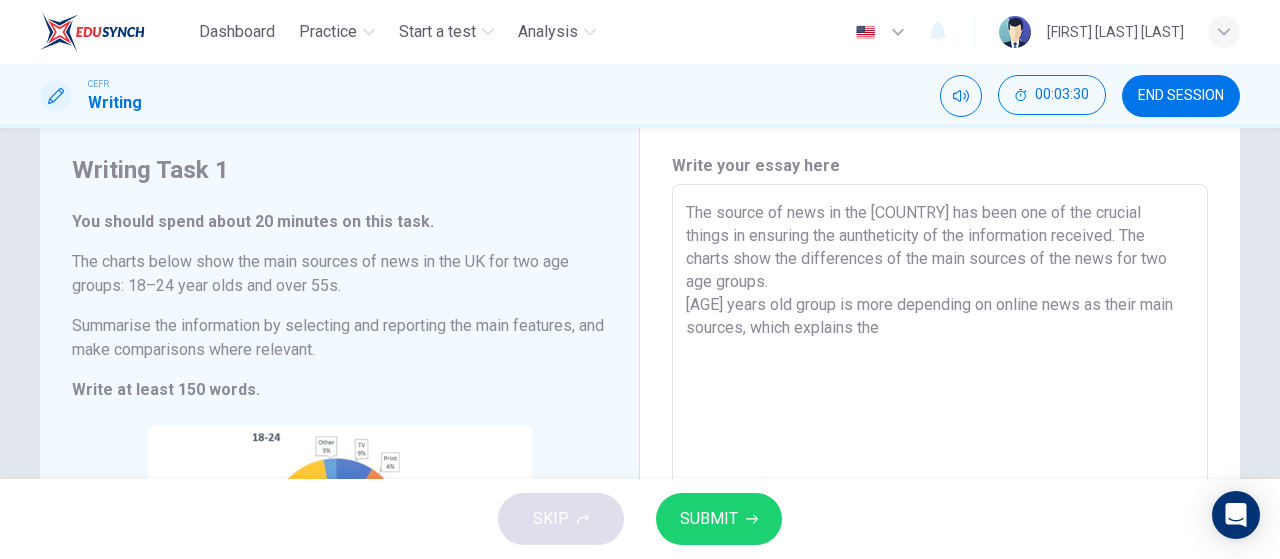 click on "The source of news in the [COUNTRY] has been one of the crucial things in ensuring the auntheticity of the information received. The charts show the differences of the main sources of the news for two age groups.
[AGE] years old group is more depending on online news as their main sources, which explains the" at bounding box center (940, 480) 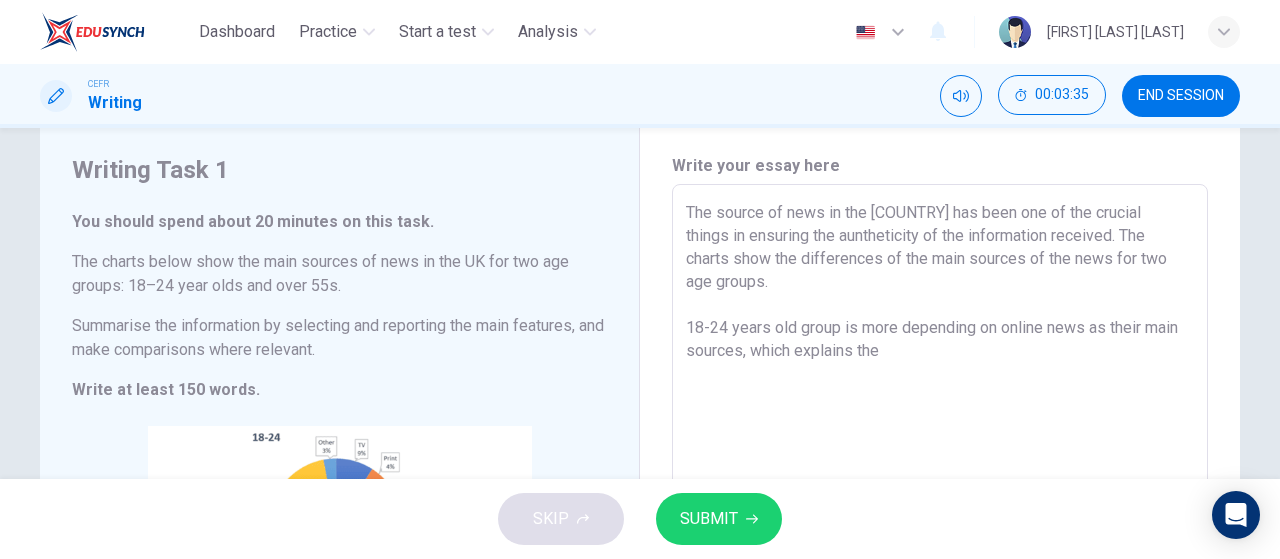 click on "The source of news in the [COUNTRY] has been one of the crucial things in ensuring the auntheticity of the information received. The charts show the differences of the main sources of the news for two age groups.
18-24 years old group is more depending on online news as their main sources, which explains the" at bounding box center [940, 480] 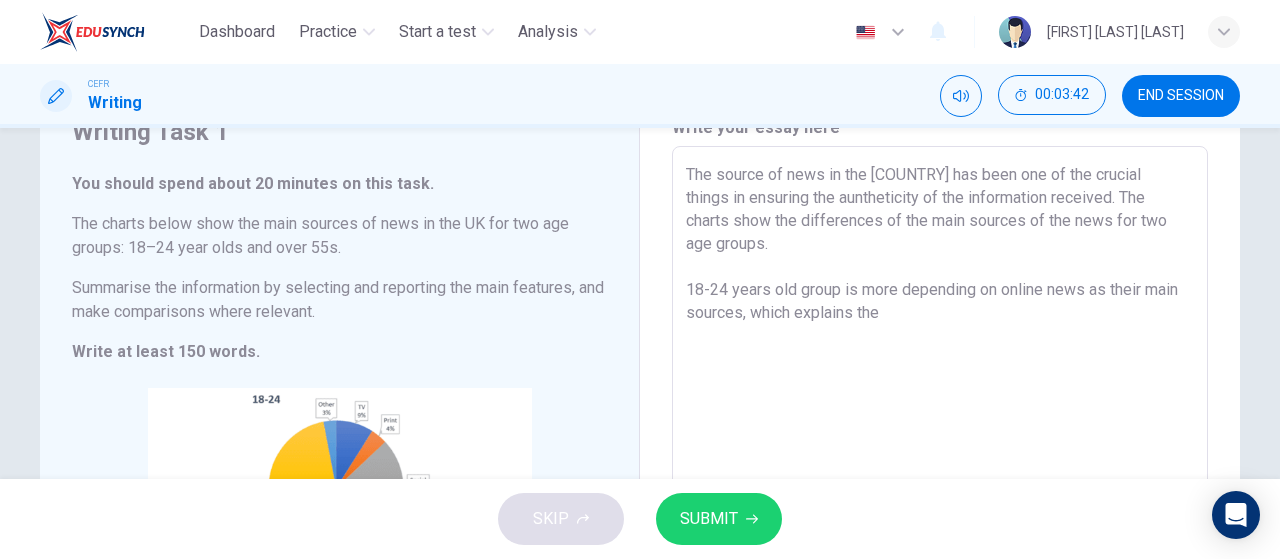 scroll, scrollTop: 272, scrollLeft: 0, axis: vertical 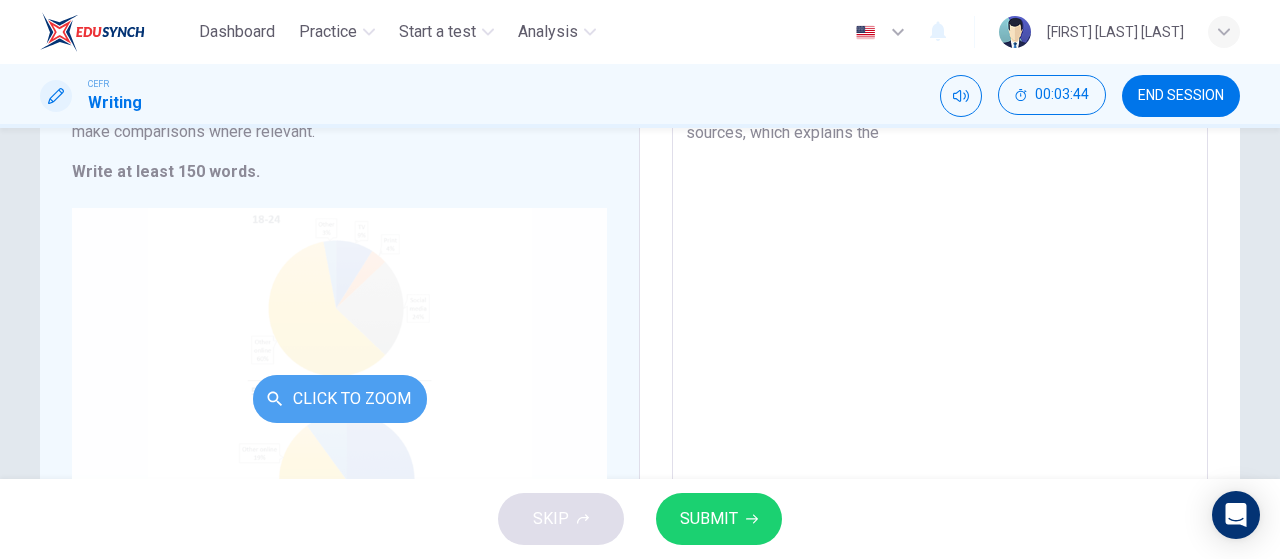 click on "Click to Zoom" at bounding box center [340, 399] 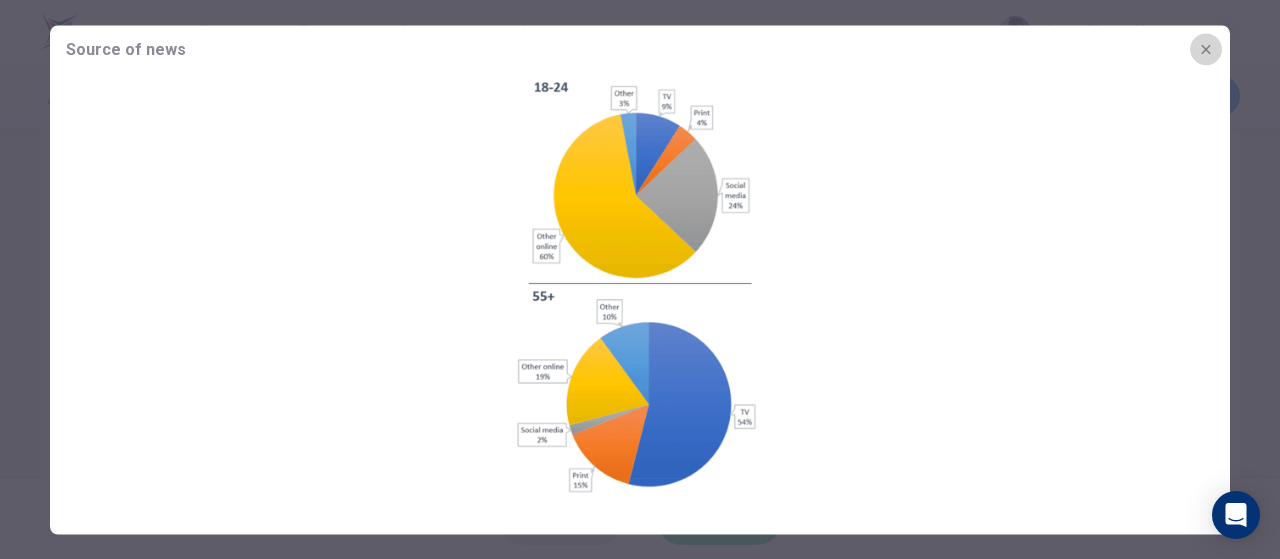 click at bounding box center [1206, 49] 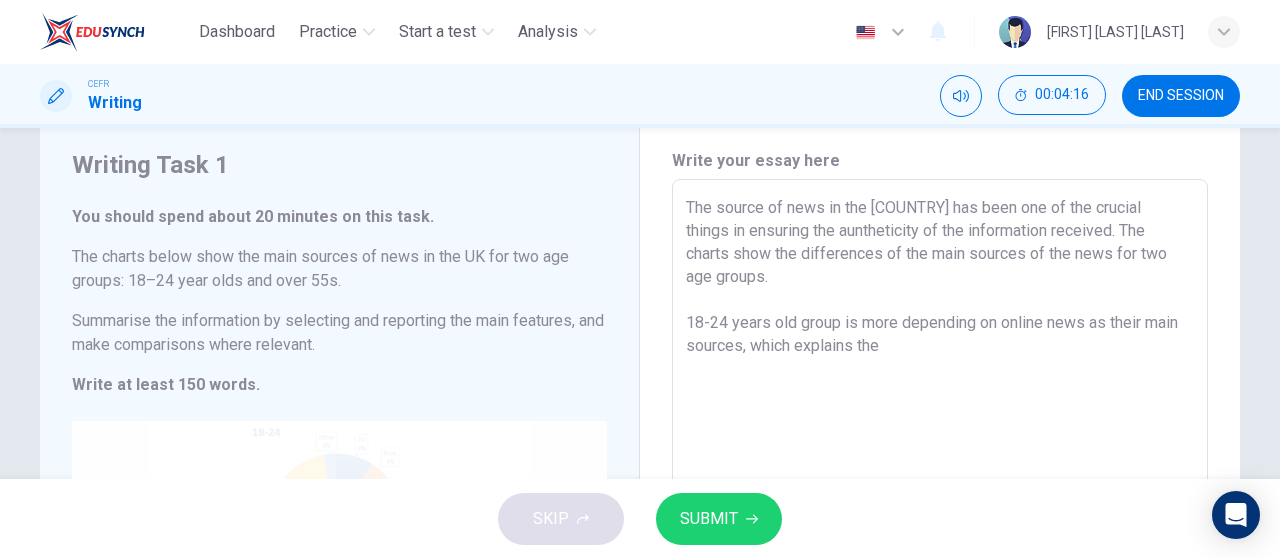 scroll, scrollTop: 58, scrollLeft: 0, axis: vertical 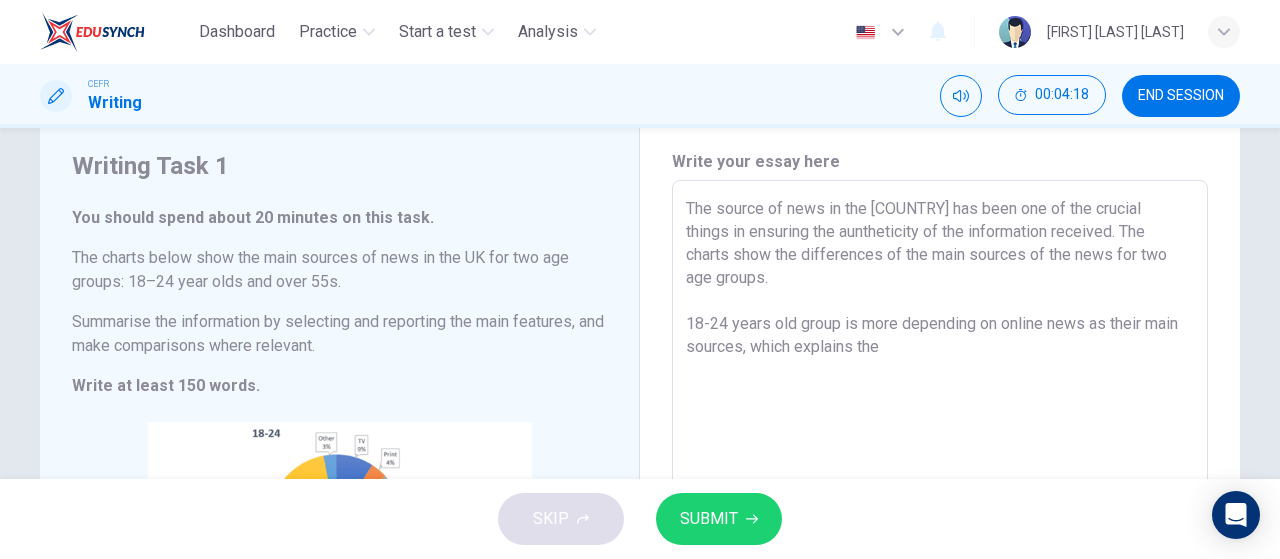 click on "The source of news in the [COUNTRY] has been one of the crucial things in ensuring the auntheticity of the information received. The charts show the differences of the main sources of the news for two age groups.
18-24 years old group is more depending on online news as their main sources, which explains the" at bounding box center (940, 476) 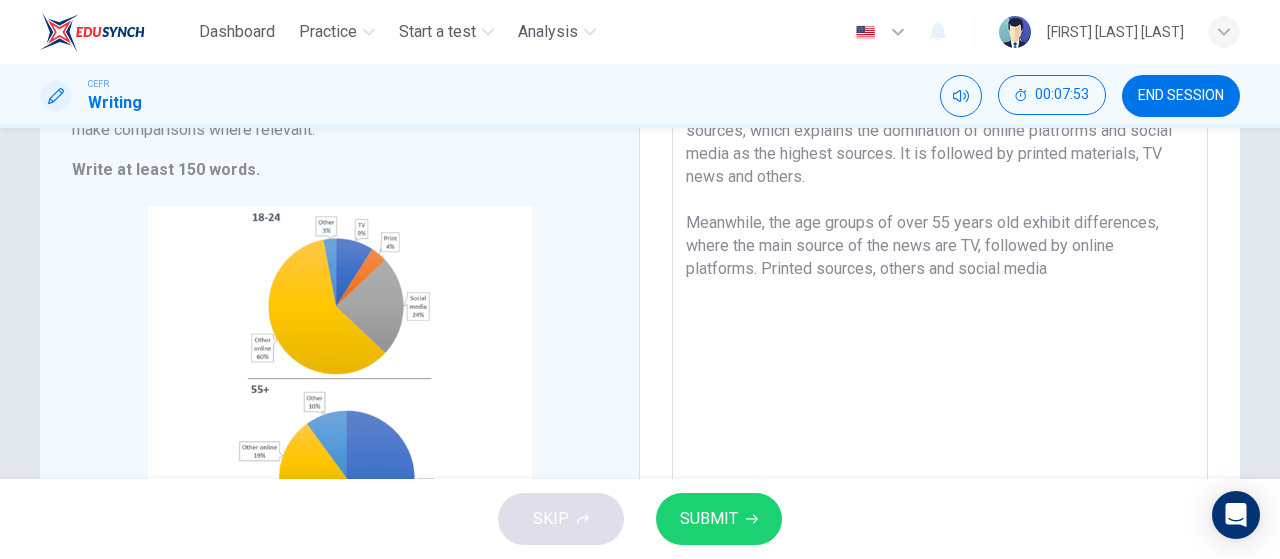 scroll, scrollTop: 275, scrollLeft: 0, axis: vertical 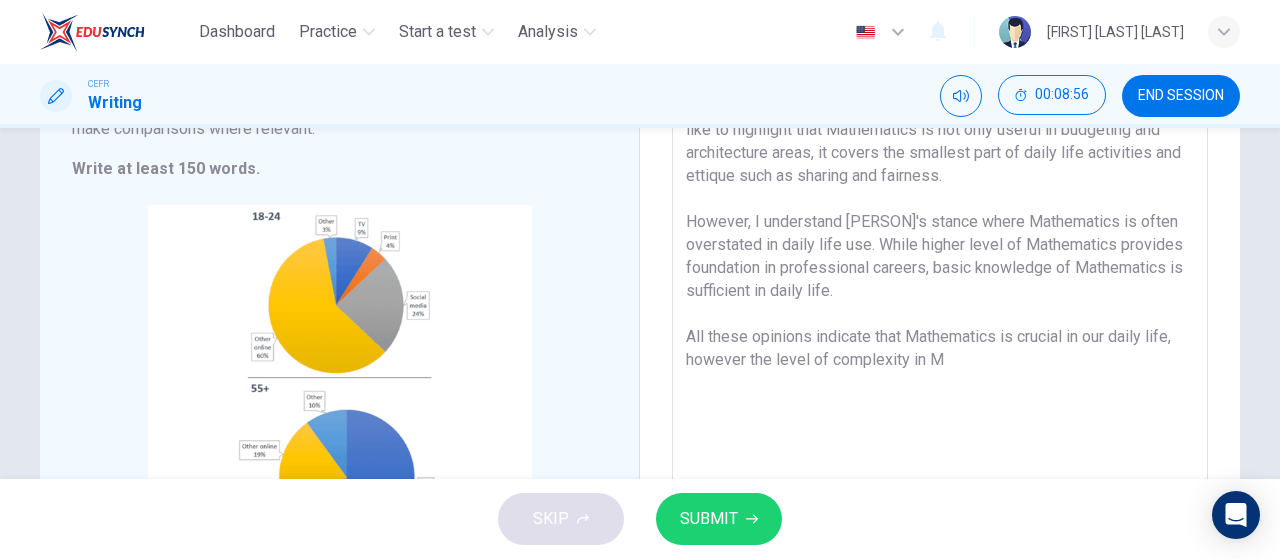 type on "Mathematics has been of of the compulsary subjects that need to be taken by all students in school. In daily life, we are all implying Mathematics in making logical decision.
In my opinion, I share with [PERSON]'s opinion that Mathematics eases the act of making decision using the principal of Mathematics. I would like to highlight that Mathematics is not only useful in budgeting and architecture areas, it covers the smallest part of daily life activities and ettique such as sharing and fairness.
However, I understand [PERSON]'s stance where Mathematics is often overstated in daily life use. While higher level of Mathematics provides foundation in professional careers, basic knowledge of Mathematics is sufficient in daily life.
All these opinions indicate that Mathematics is crucial in our daily life, however the level of complexity in M" 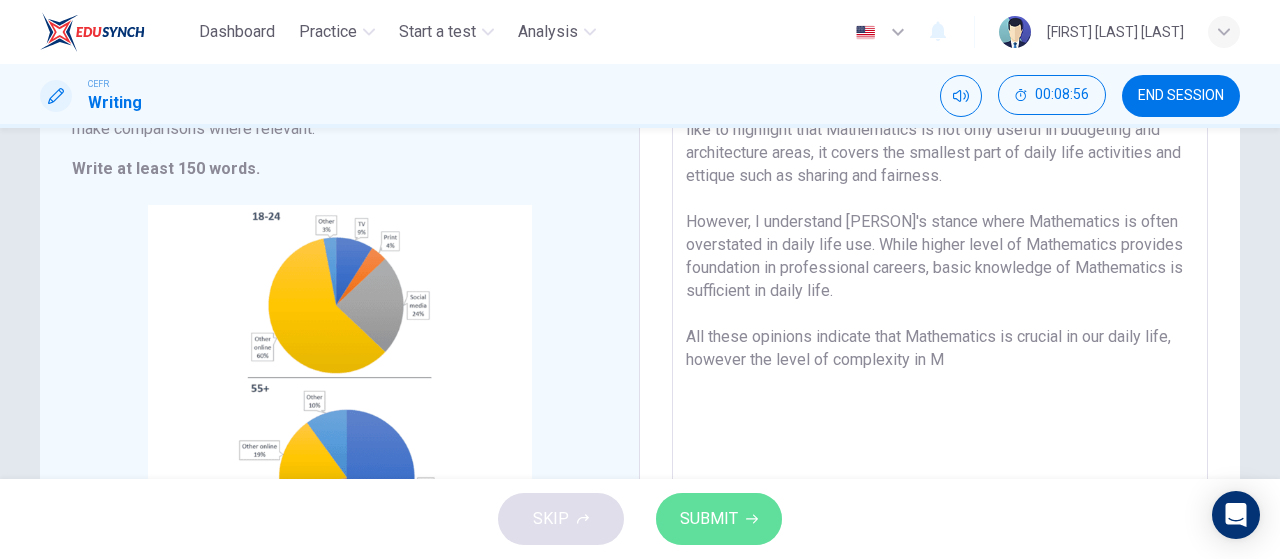 click on "SUBMIT" at bounding box center [719, 519] 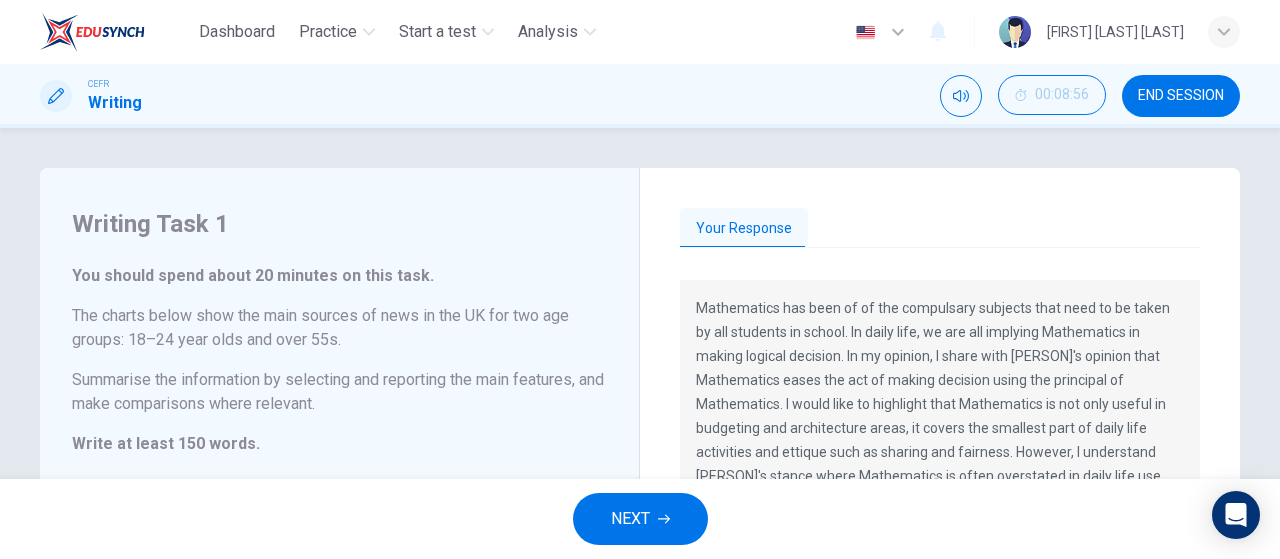 scroll, scrollTop: 462, scrollLeft: 0, axis: vertical 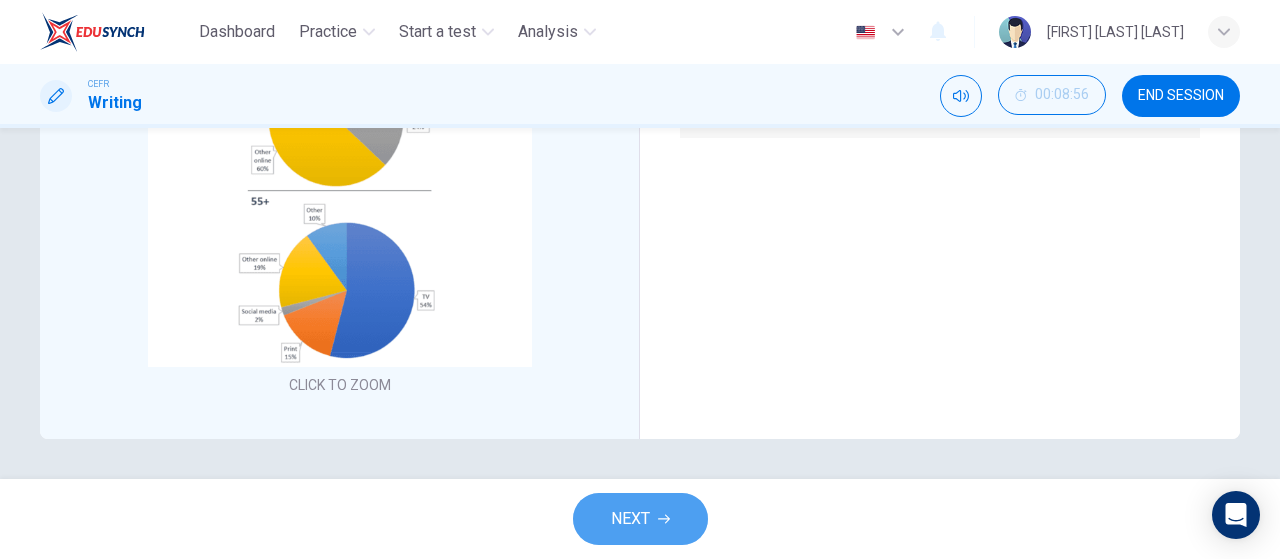click on "NEXT" at bounding box center [640, 519] 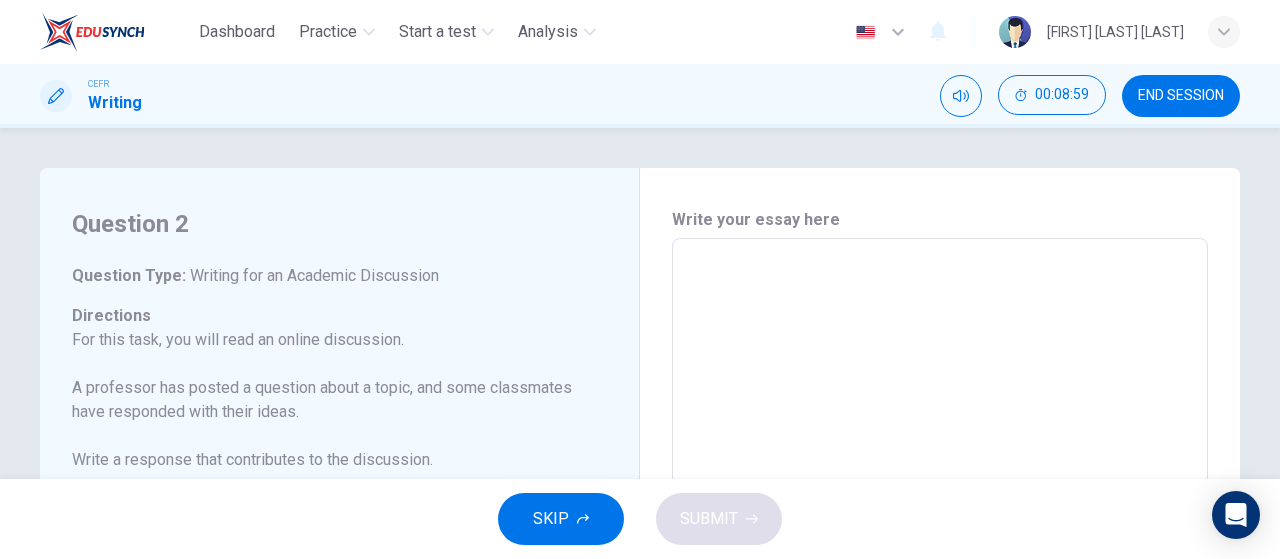 scroll, scrollTop: 198, scrollLeft: 0, axis: vertical 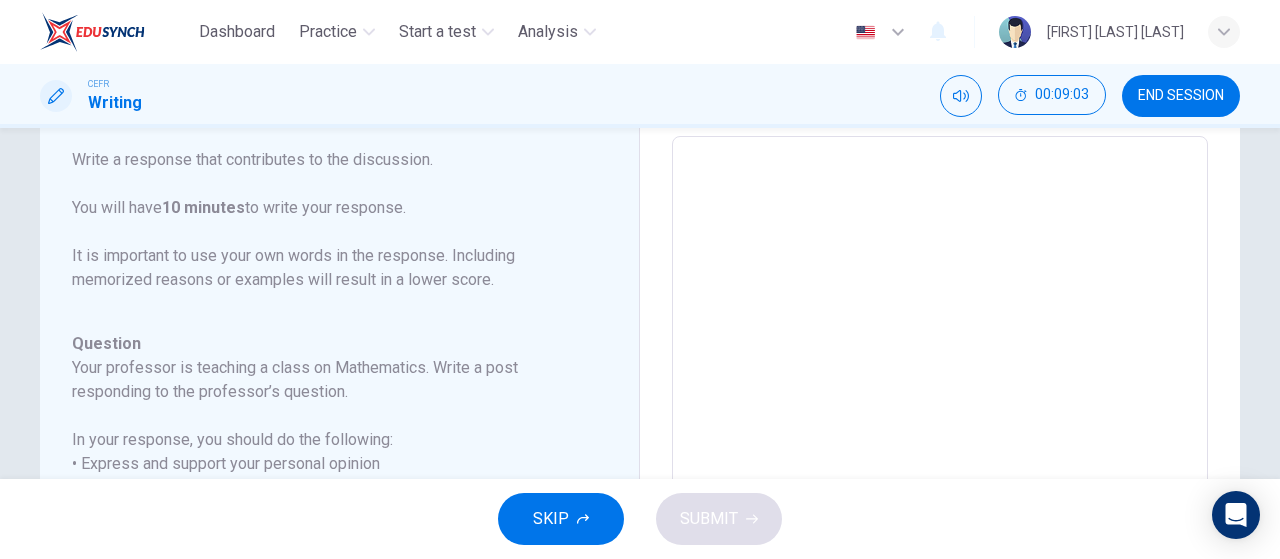 click on "Question Your professor is teaching a class on Mathematics. Write a post responding to the professor’s question. In your response, you should do the following:
• Express and support your personal opinion
• Make a contribution to the discussion in your own words An effective response will contain at least 100 words. Professor:  We've been discussing the application of mathematics in daily life. Some believe it's essential in every aspect of life, while others see it as limited to specific fields. What's your perspective? [PERSON]: Mathematics is everywhere, from budgeting to architecture. Understanding its principles helps us make better decisions in many areas of life. [PERSON]: While mathematics is essential in certain fields, I believe its application in everyday life is often overstated. Most people can live well without understanding complex mathematical principles." at bounding box center (327, 584) 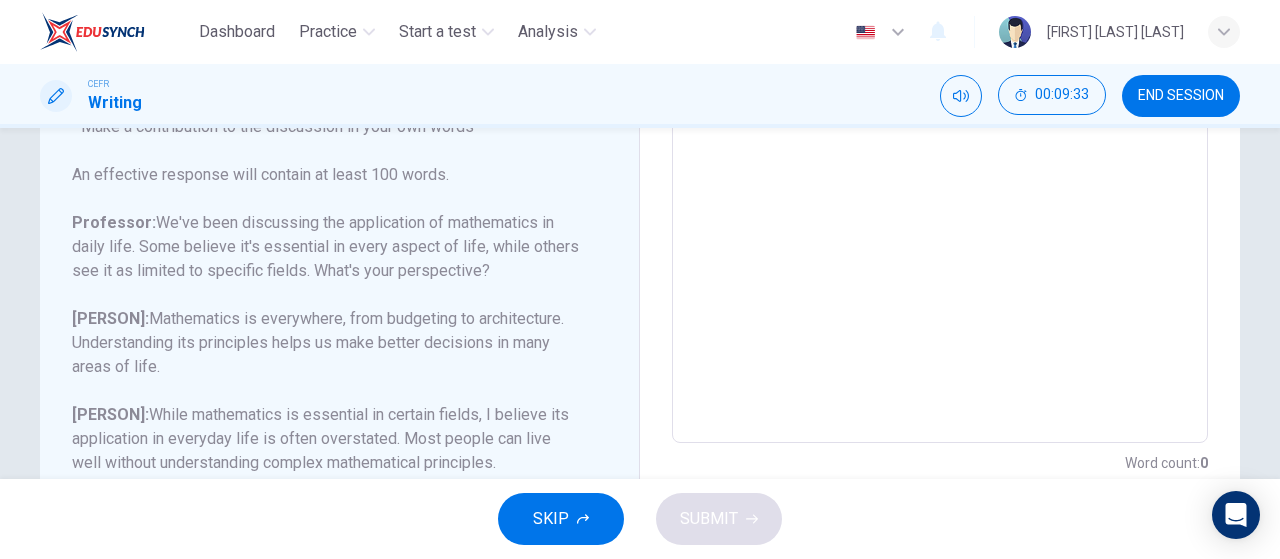 scroll, scrollTop: 465, scrollLeft: 0, axis: vertical 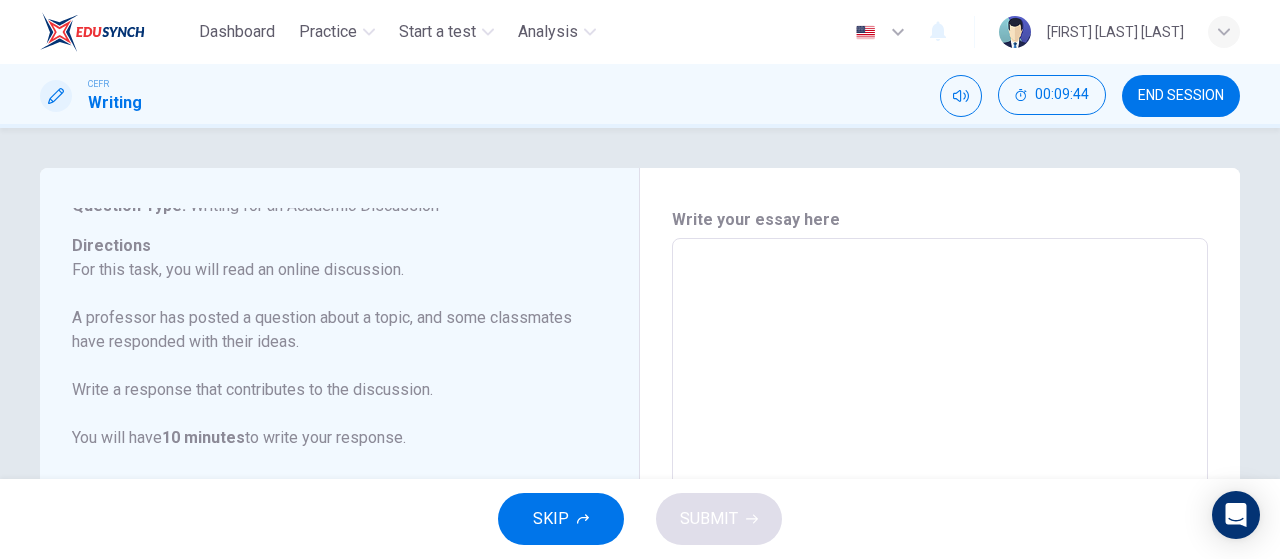 click at bounding box center [940, 572] 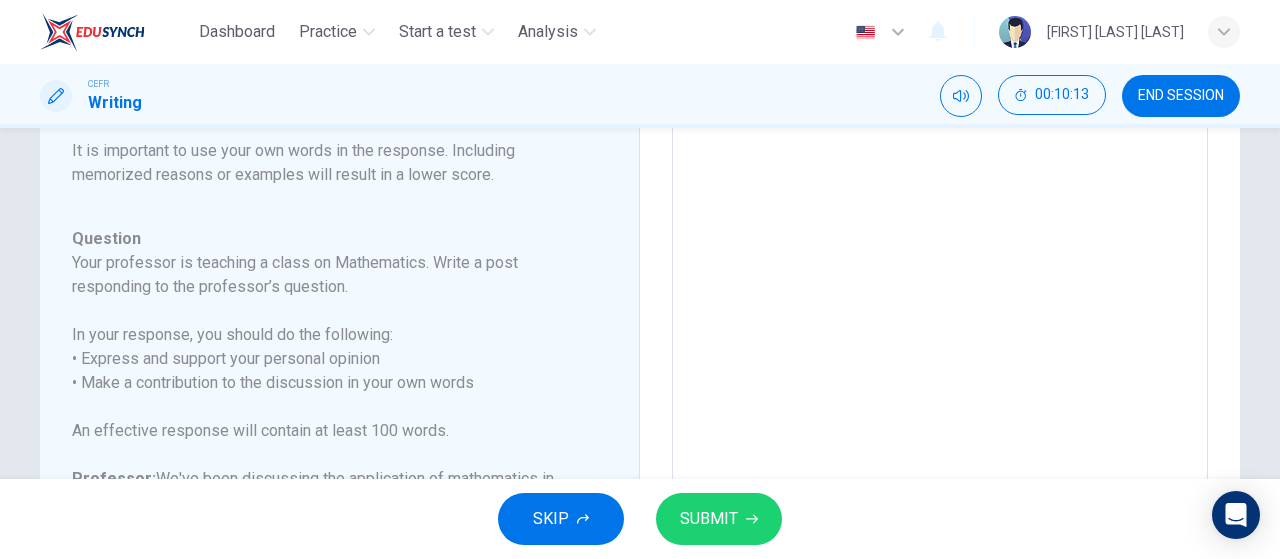 scroll, scrollTop: 336, scrollLeft: 0, axis: vertical 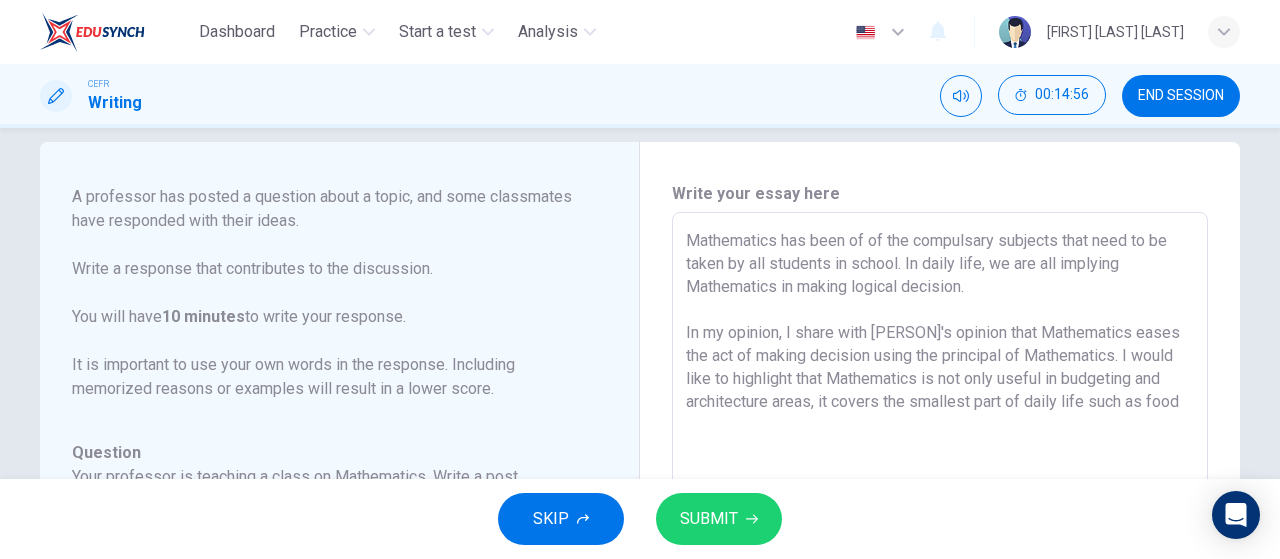 click on "Mathematics has been of of the compulsary subjects that need to be taken by all students in school. In daily life, we are all implying Mathematics in making logical decision.
In my opinion, I share with [PERSON]'s opinion that Mathematics eases the act of making decision using the principal of Mathematics. I would like to highlight that Mathematics is not only useful in budgeting and architecture areas, it covers the smallest part of daily life such as food" at bounding box center (940, 546) 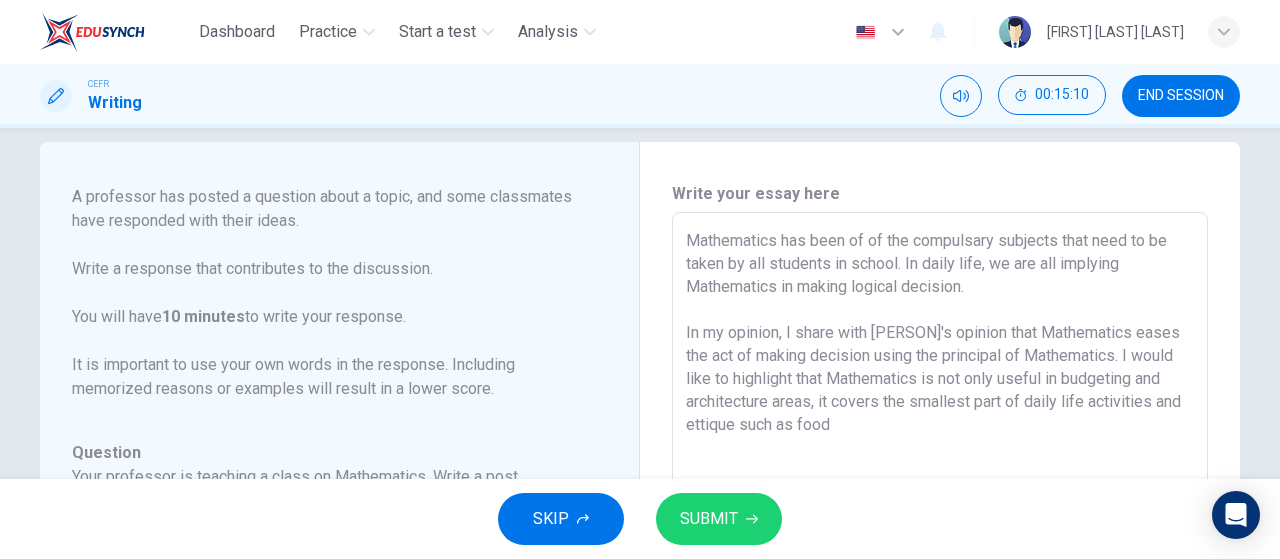 click on "Mathematics has been of of the compulsary subjects that need to be taken by all students in school. In daily life, we are all implying Mathematics in making logical decision.
In my opinion, I share with [PERSON]'s opinion that Mathematics eases the act of making decision using the principal of Mathematics. I would like to highlight that Mathematics is not only useful in budgeting and architecture areas, it covers the smallest part of daily life activities and ettique such as food" at bounding box center [940, 546] 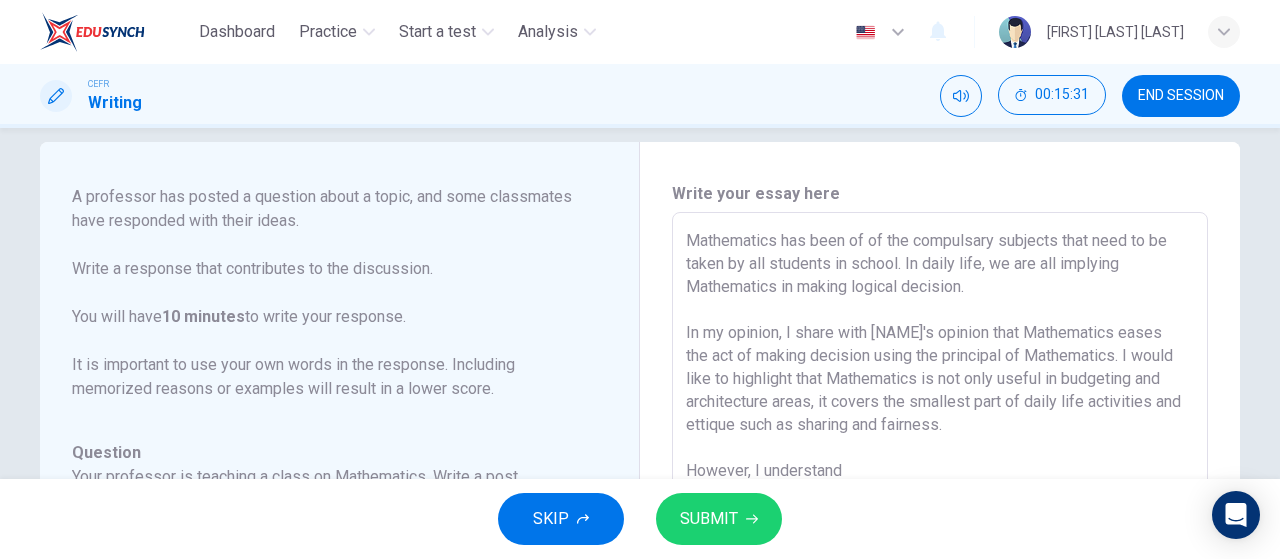 scroll, scrollTop: 198, scrollLeft: 0, axis: vertical 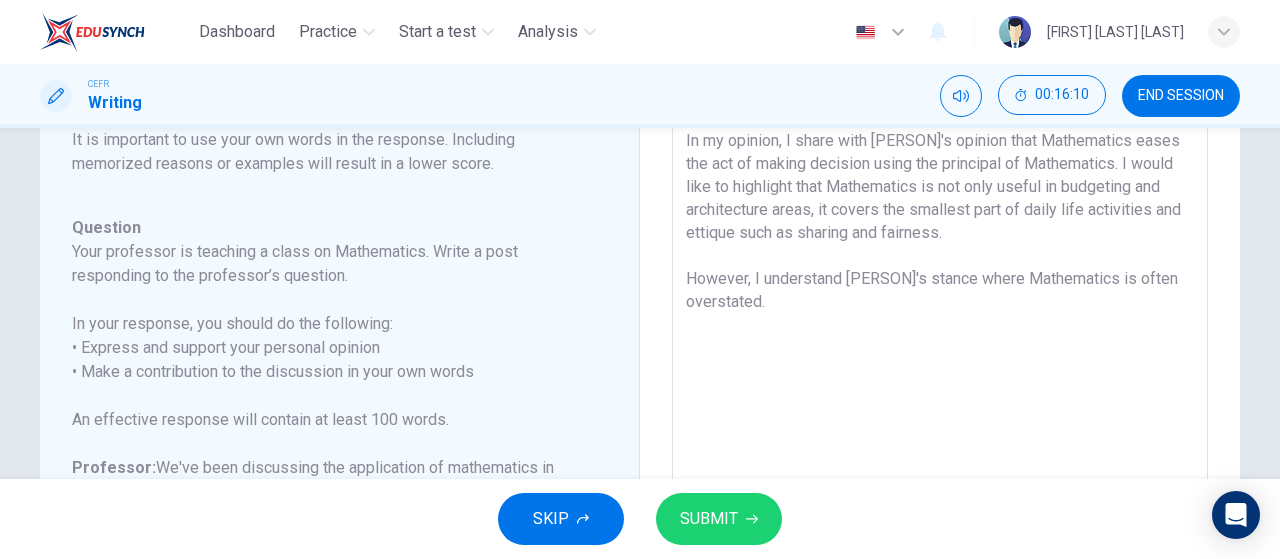 click on "Mathematics has been of of the compulsary subjects that need to be taken by all students in school. In daily life, we are all implying Mathematics in making logical decision.
In my opinion, I share with [PERSON]'s opinion that Mathematics eases the act of making decision using the principal of Mathematics. I would like to highlight that Mathematics is not only useful in budgeting and architecture areas, it covers the smallest part of daily life activities and ettique such as sharing and fairness.
However, I understand [PERSON]'s stance where Mathematics is often overstated." at bounding box center (940, 354) 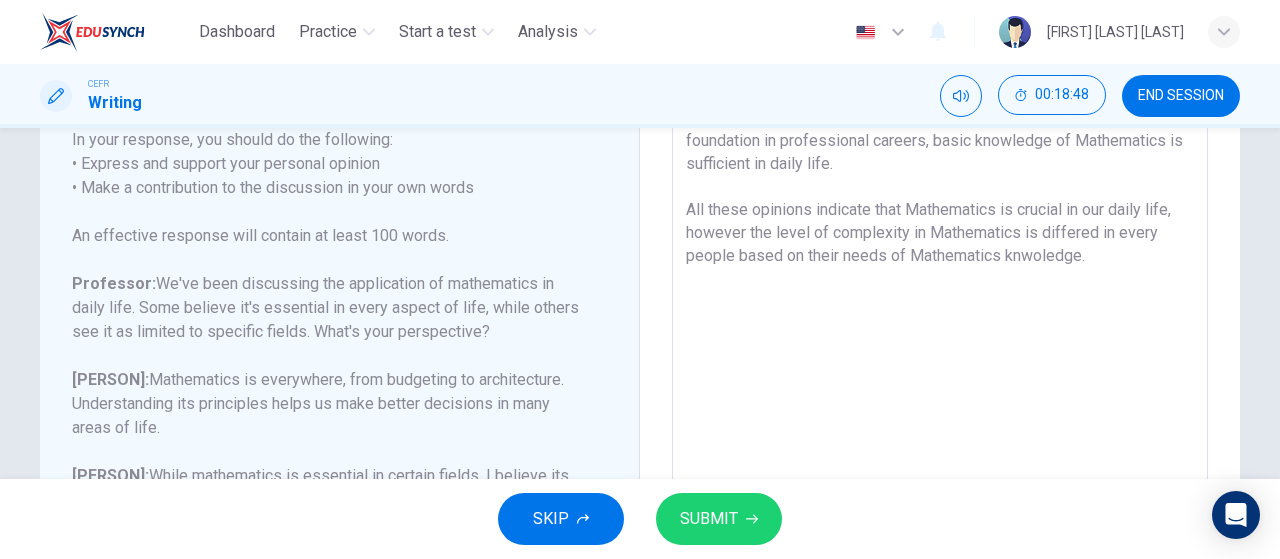 scroll, scrollTop: 538, scrollLeft: 0, axis: vertical 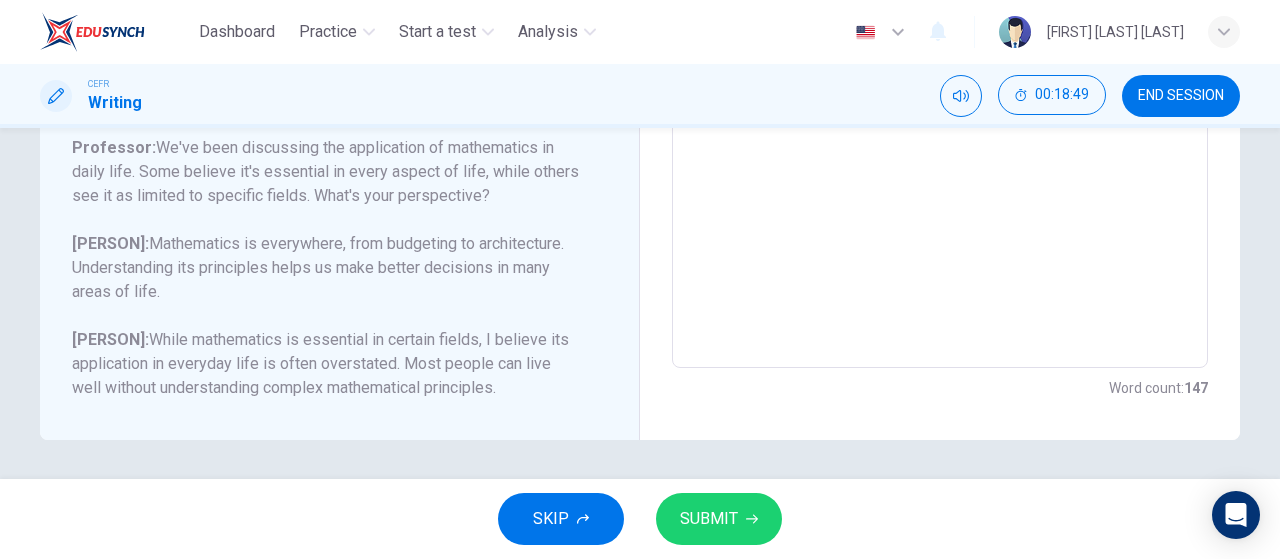 type on "Mathematics has been of of the compulsary subjects that need to be taken by all students in school. In daily life, we are all implying Mathematics in making logical decision.
In my opinion, I share with [PERSON]'s opinion that Mathematics eases the act of making decision using the principal of Mathematics. I would like to highlight that Mathematics is not only useful in budgeting and architecture areas, it covers the smallest part of daily life activities and ettique such as sharing and fairness.
However, I understand [PERSON]'s stance where Mathematics is often overstated in daily life use. While higher level of Mathematics provides foundation in professional careers, basic knowledge of Mathematics is sufficient in daily life.
All these opinions indicate that Mathematics is crucial in our daily life, however the level of complexity in Mathematics is differed in every people based on their needs of Mathematics knwoledge." 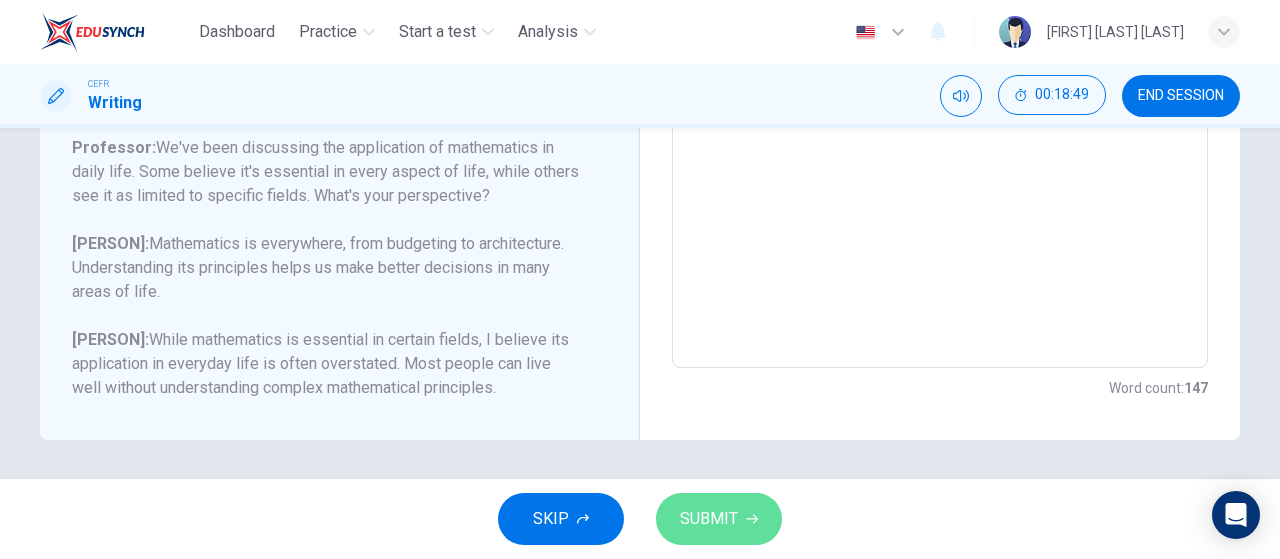 click on "SUBMIT" at bounding box center (709, 519) 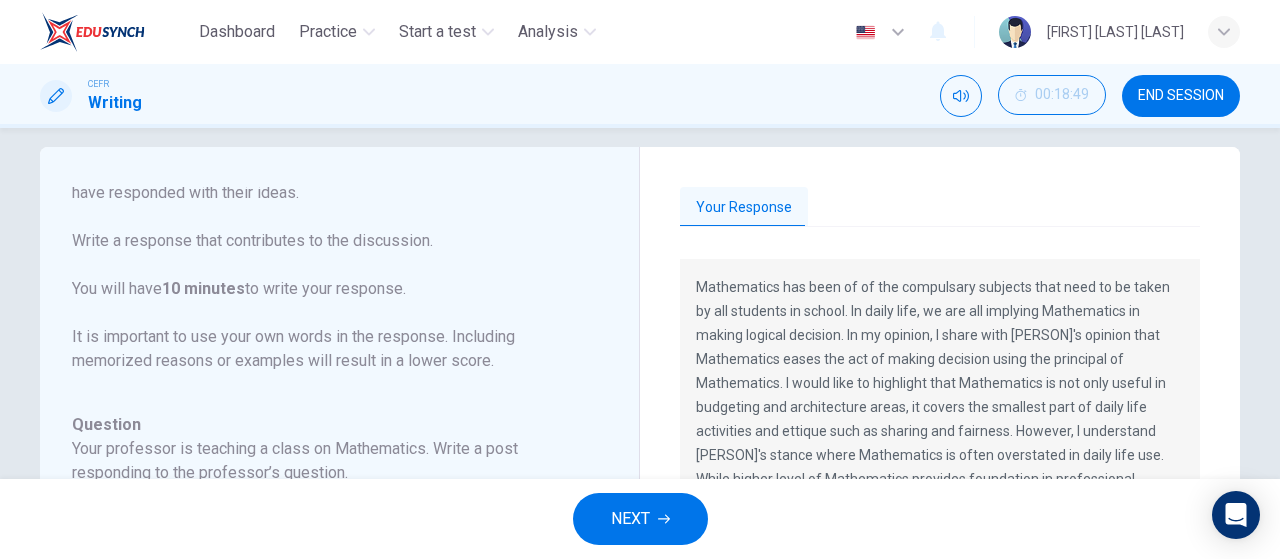 scroll, scrollTop: 68, scrollLeft: 0, axis: vertical 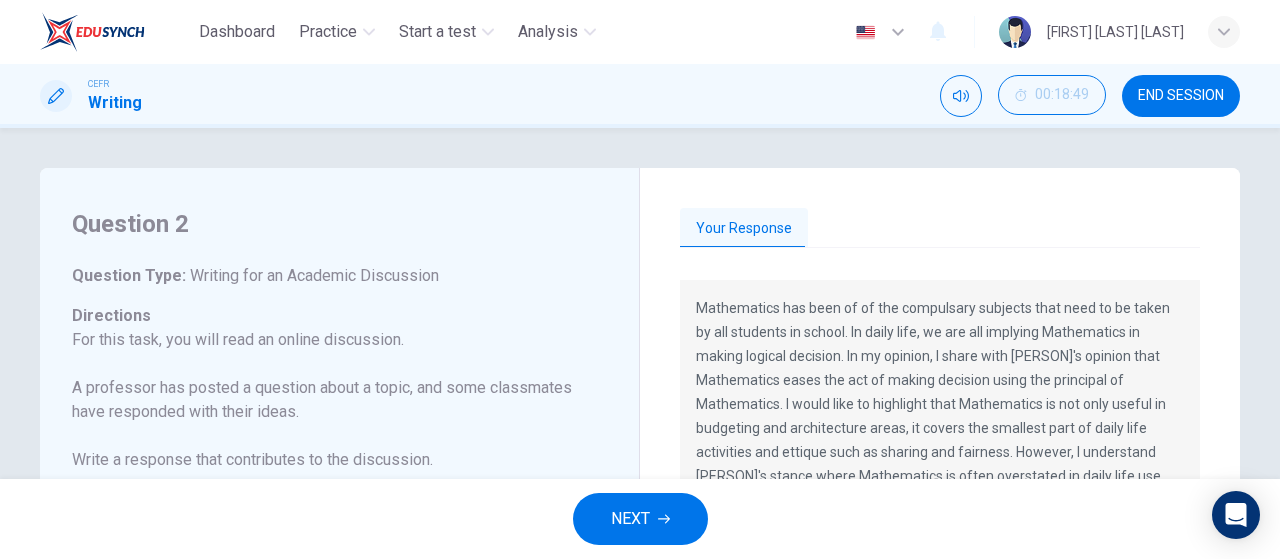 click on "Your Response" at bounding box center [940, 229] 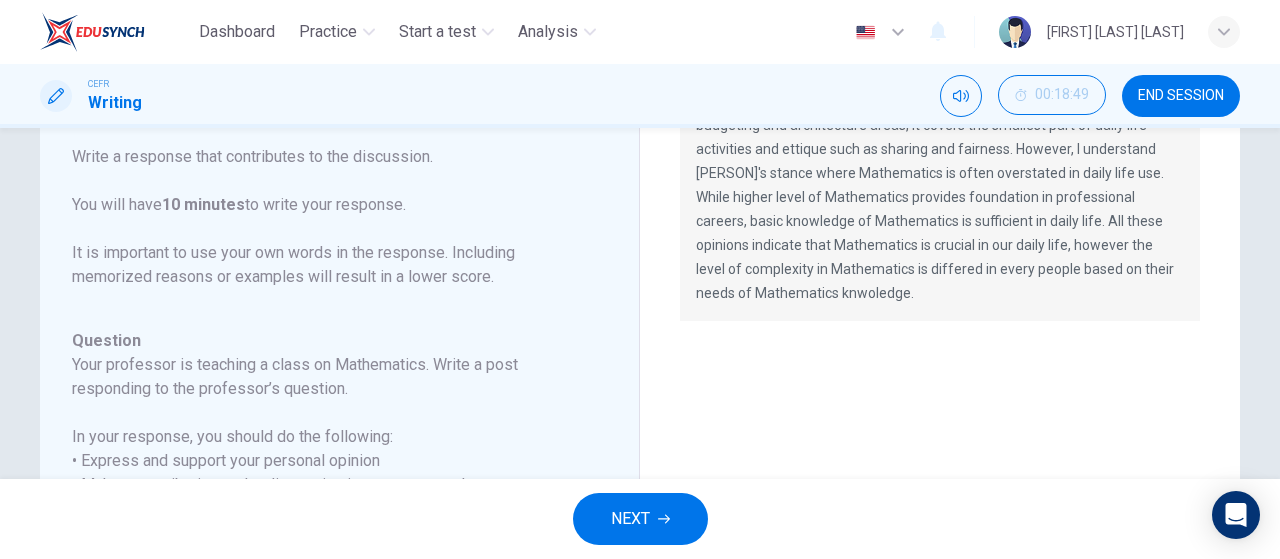 scroll, scrollTop: 0, scrollLeft: 0, axis: both 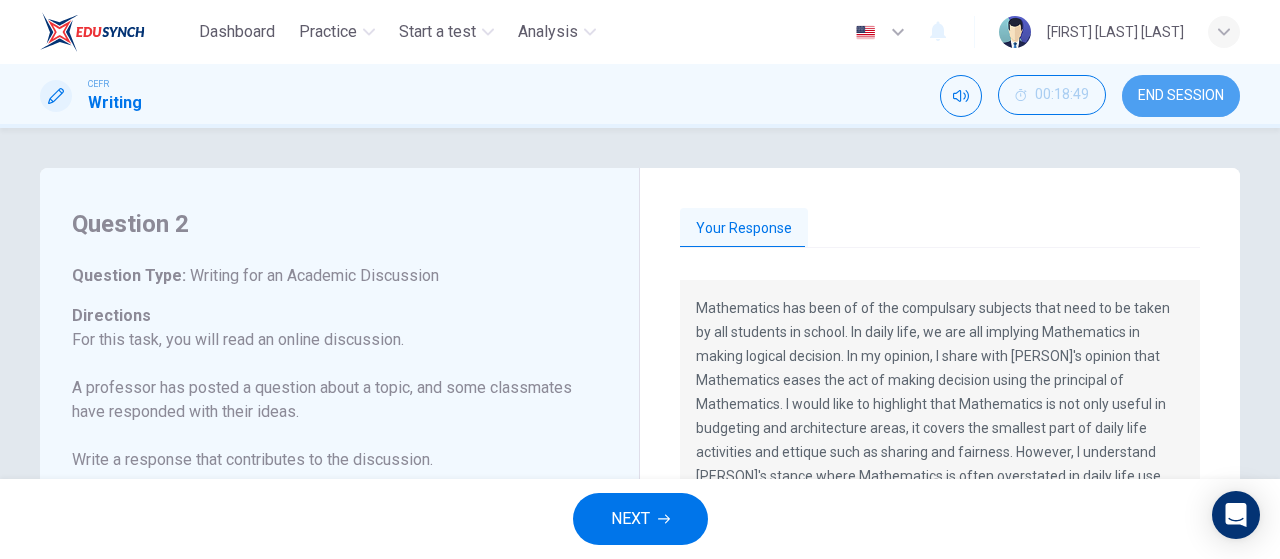 click on "END SESSION" at bounding box center [1181, 96] 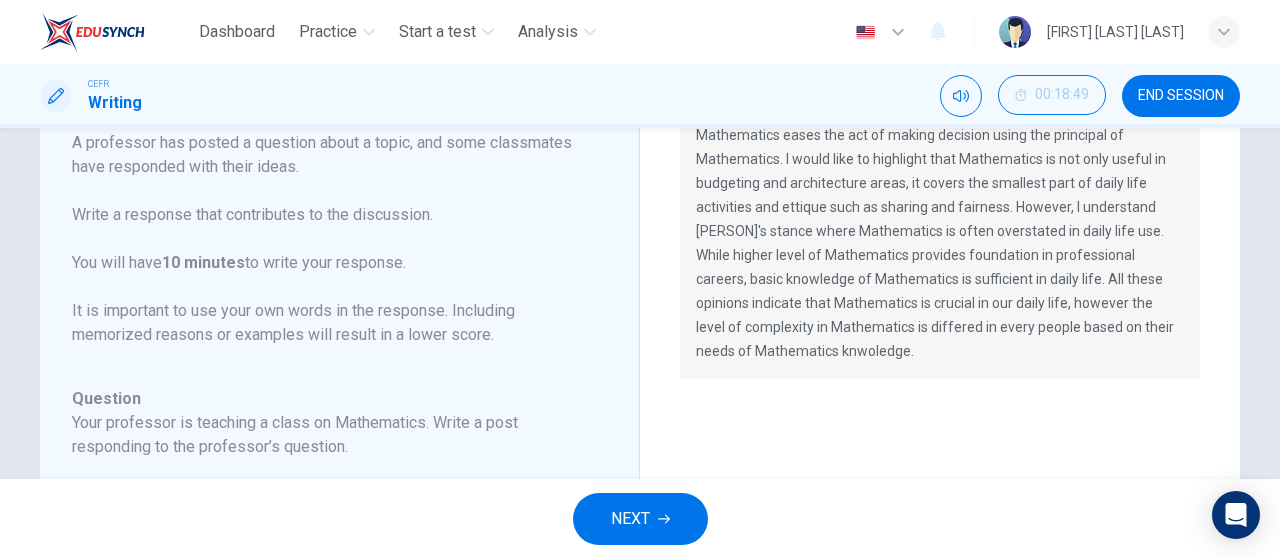 scroll, scrollTop: 246, scrollLeft: 0, axis: vertical 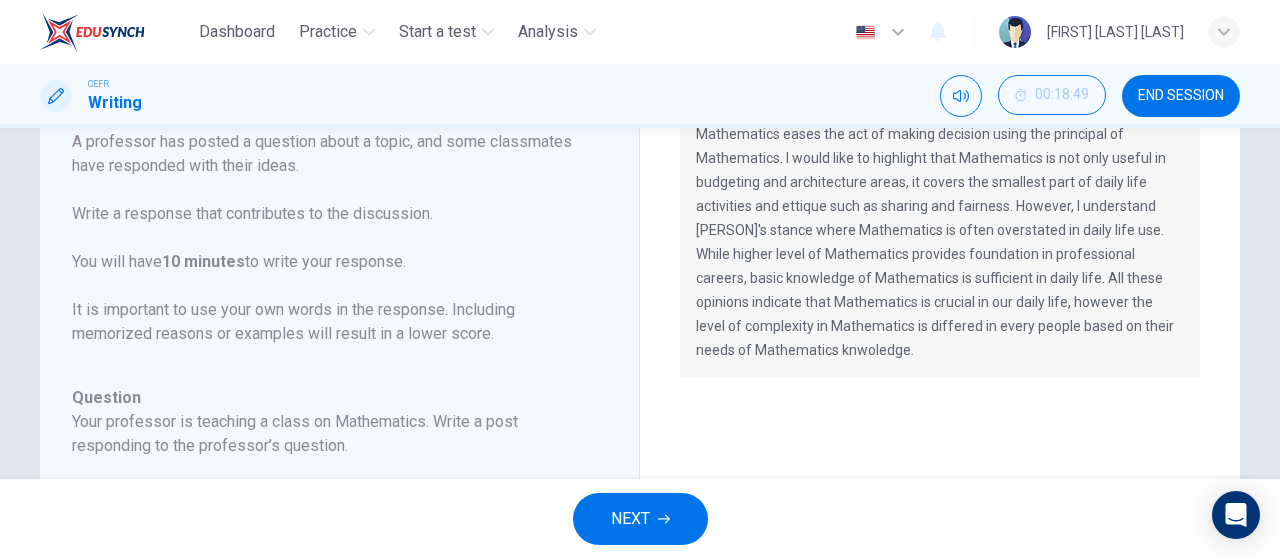 click on "NEXT" at bounding box center (640, 519) 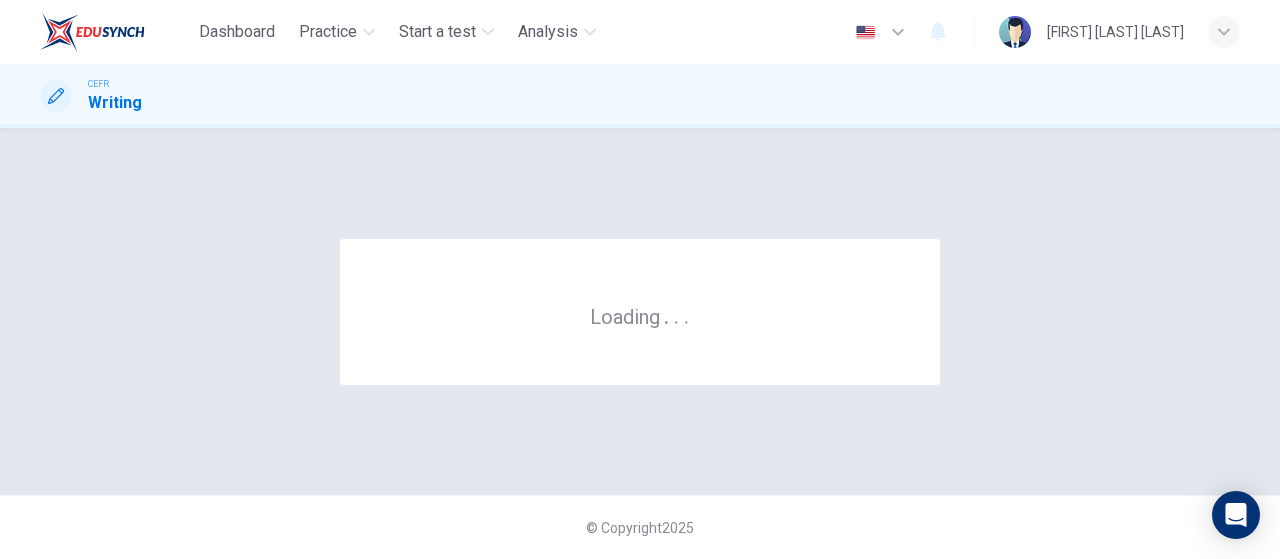 scroll, scrollTop: 0, scrollLeft: 0, axis: both 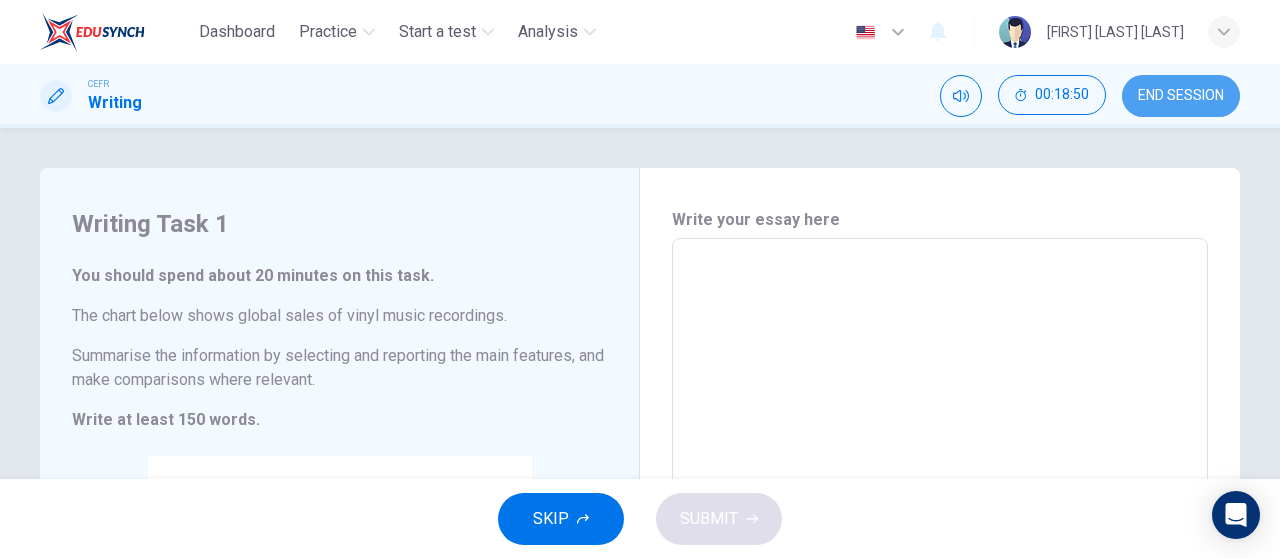 click on "END SESSION" at bounding box center (1181, 96) 